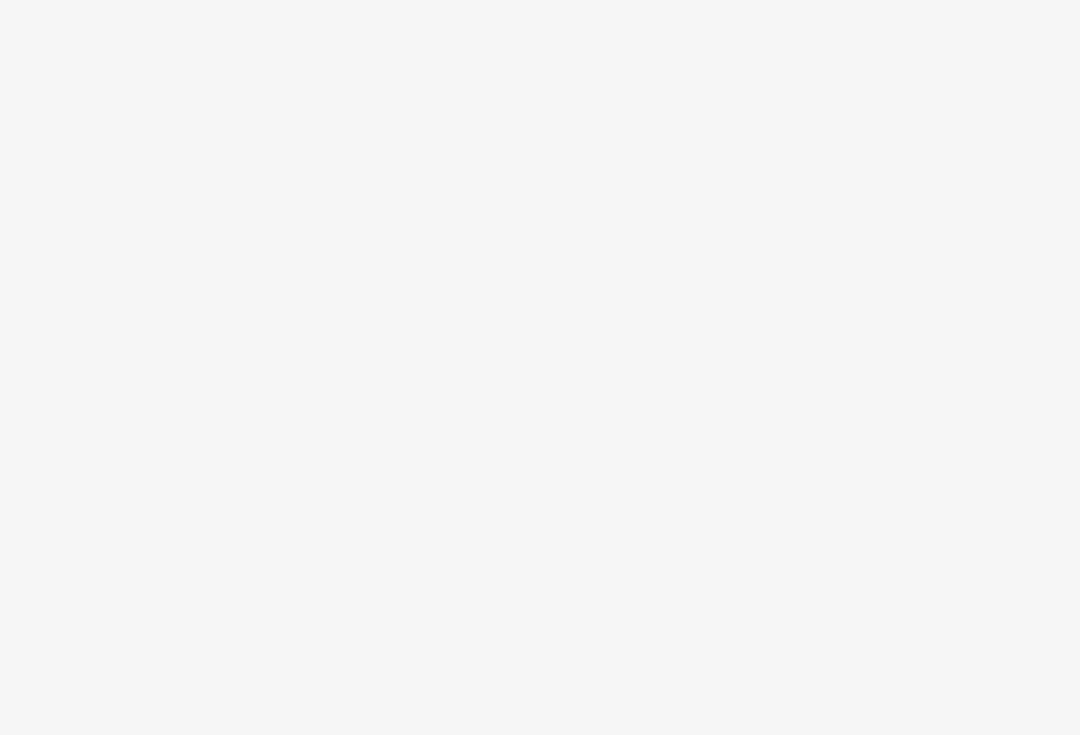 scroll, scrollTop: 0, scrollLeft: 0, axis: both 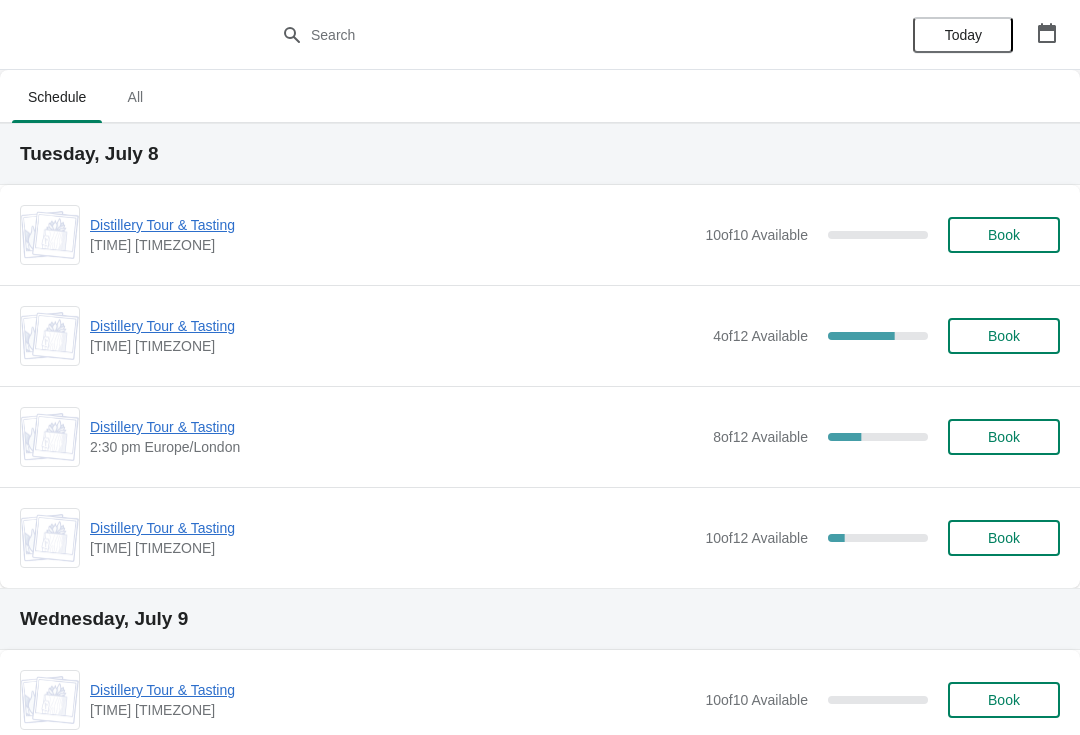 click on "Distillery Tour & Tasting" at bounding box center (392, 225) 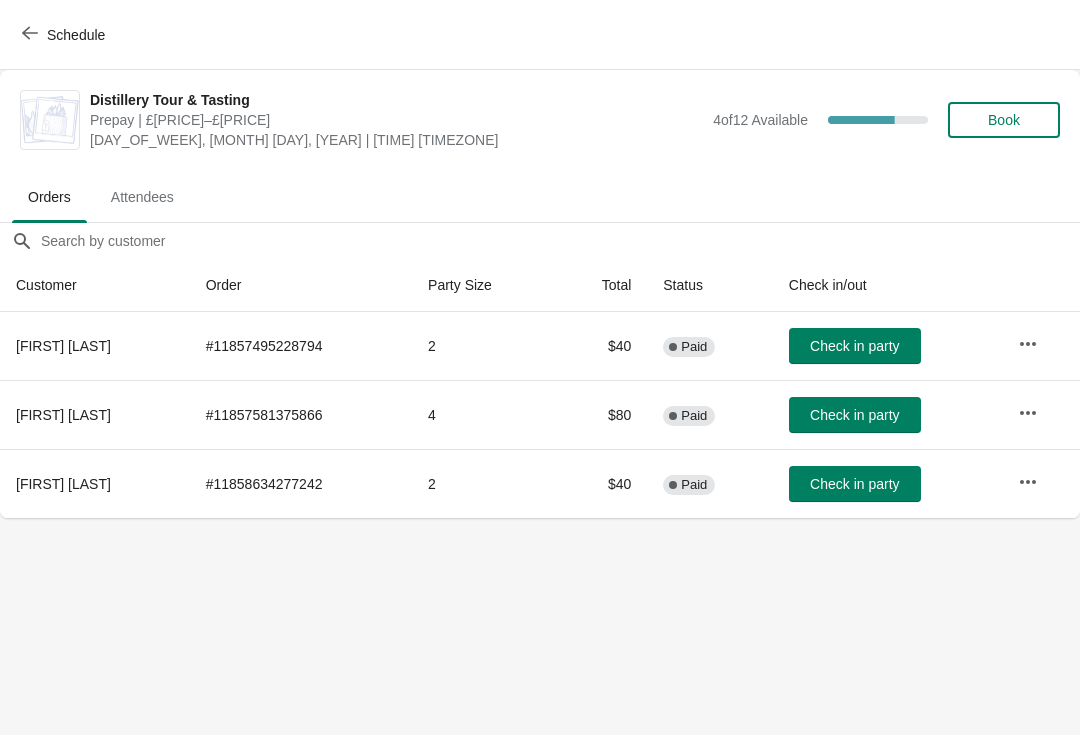 click at bounding box center [1028, 344] 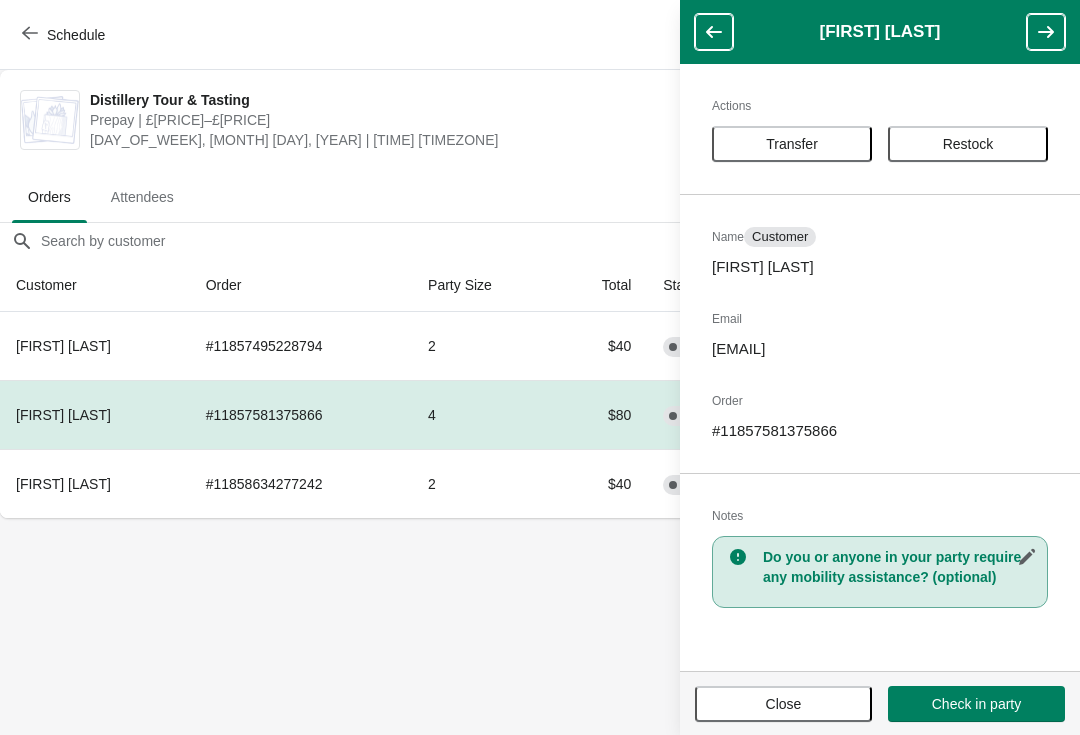 click on "Transfer" at bounding box center [792, 144] 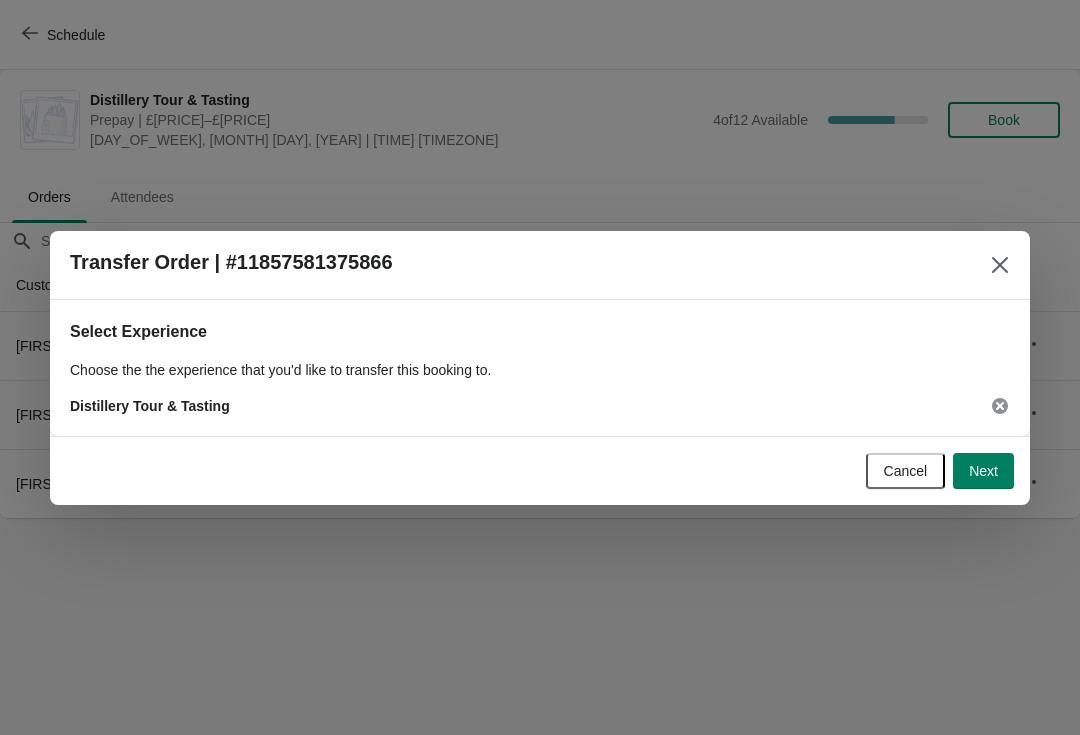 click on "Next" at bounding box center [983, 471] 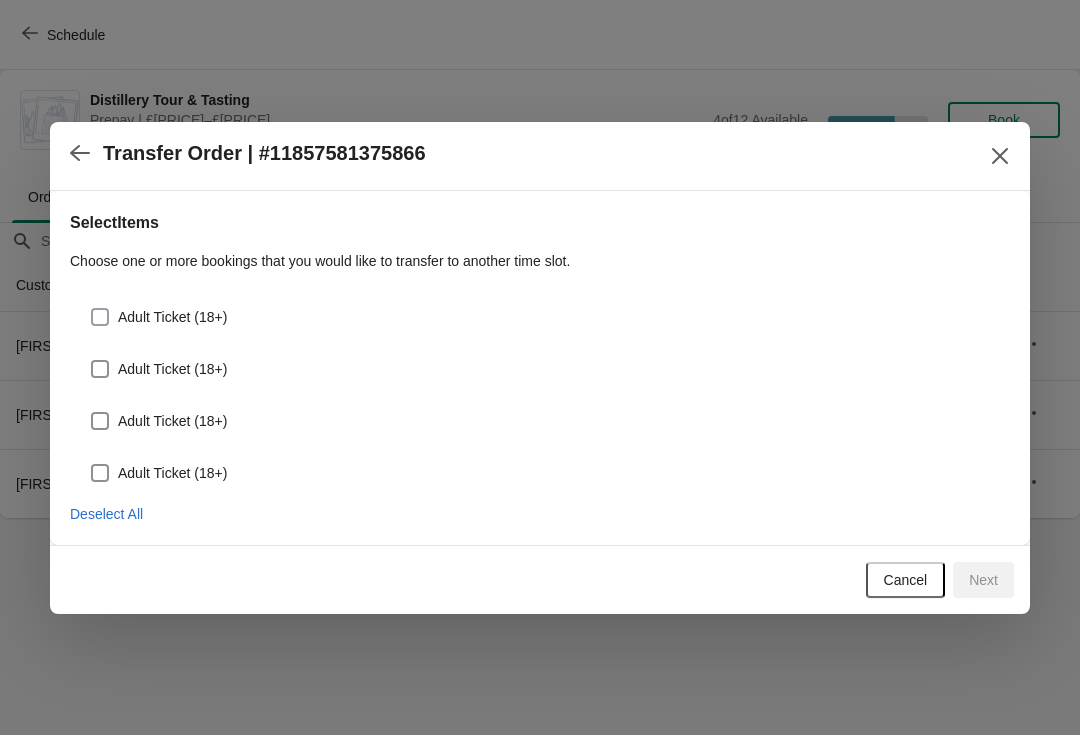 click at bounding box center [100, 317] 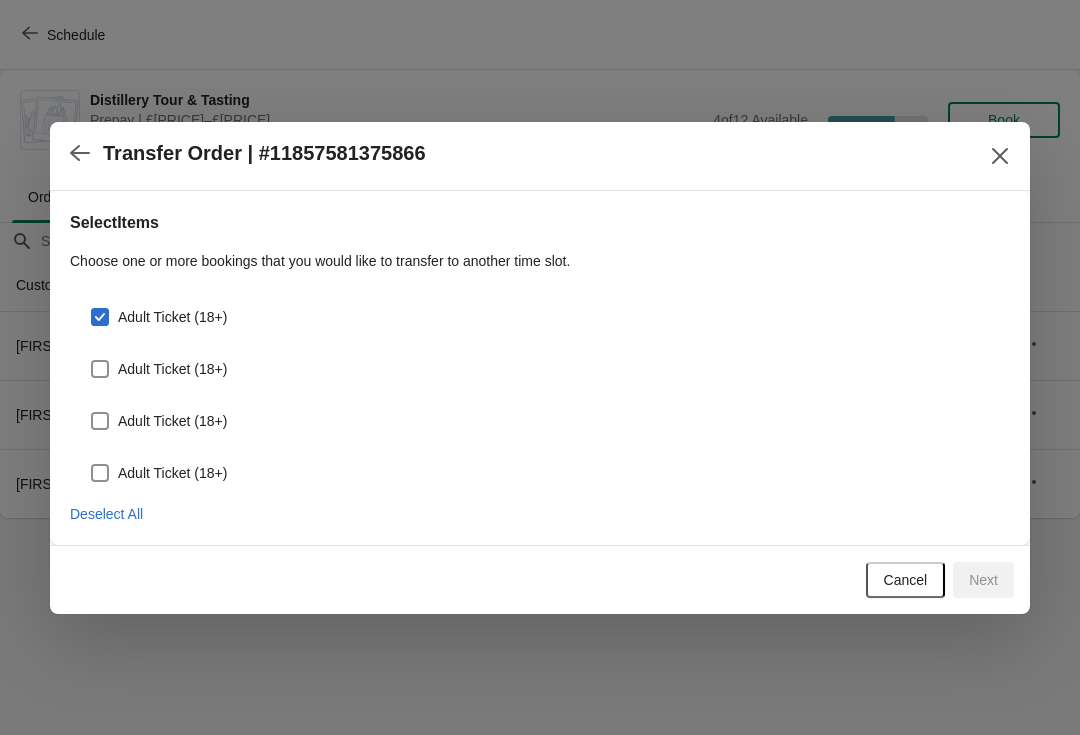 checkbox on "true" 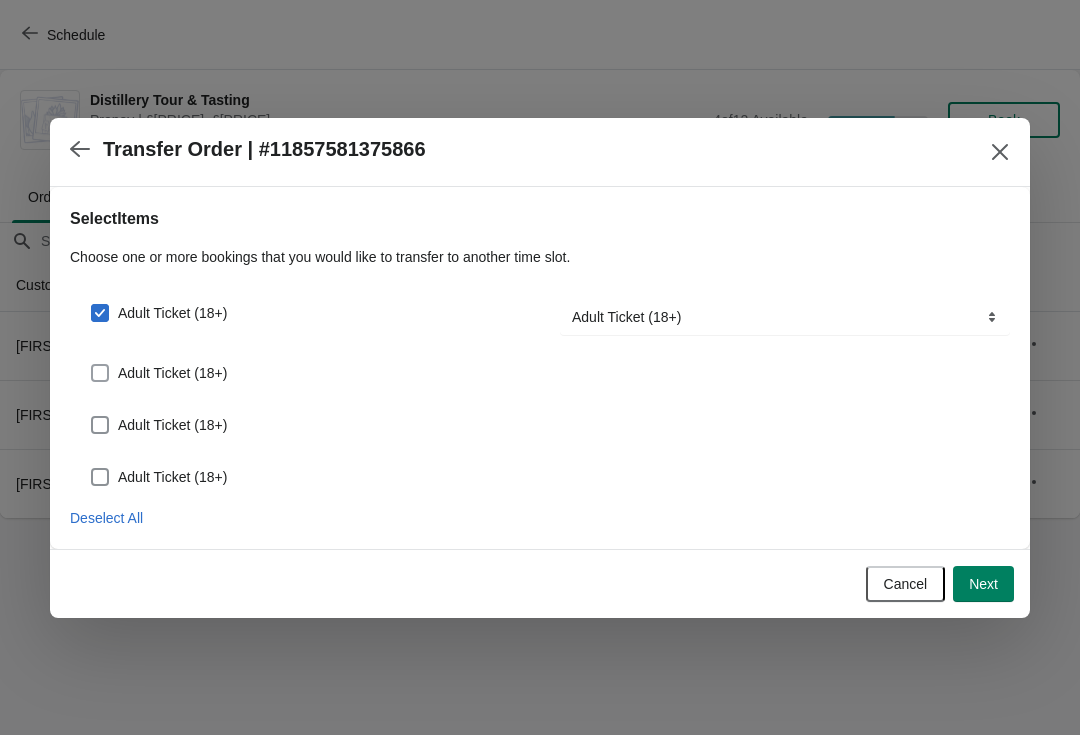 click at bounding box center (100, 373) 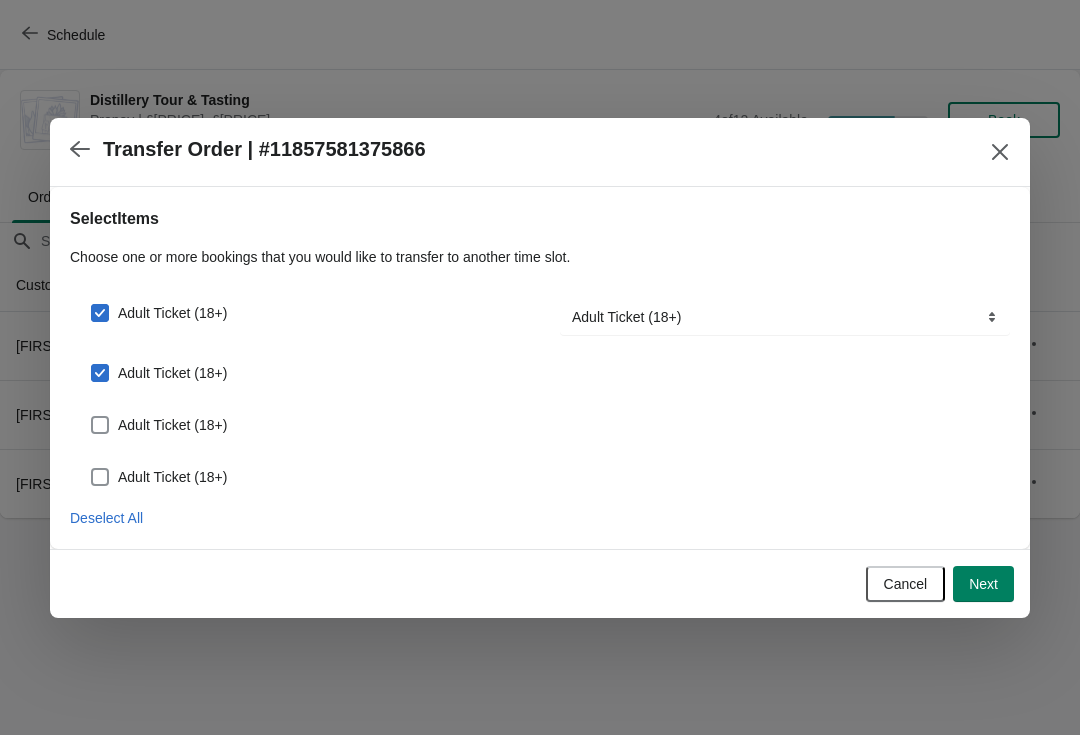 checkbox on "true" 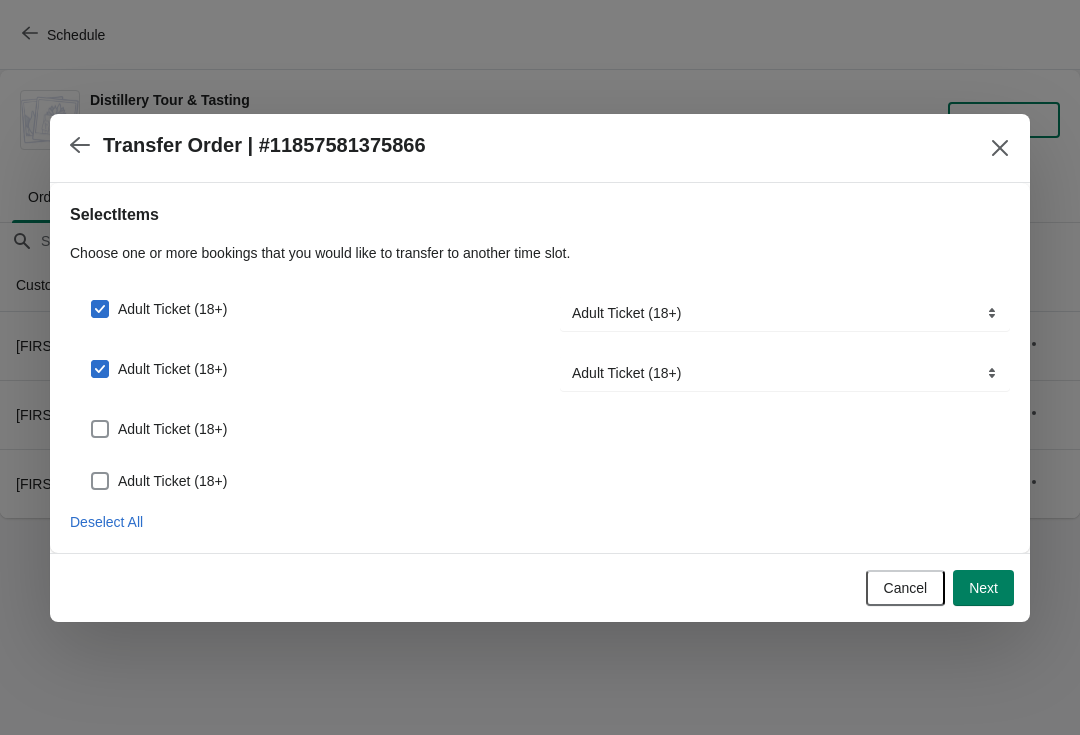 click on "Adult Ticket (18+)" at bounding box center [172, 429] 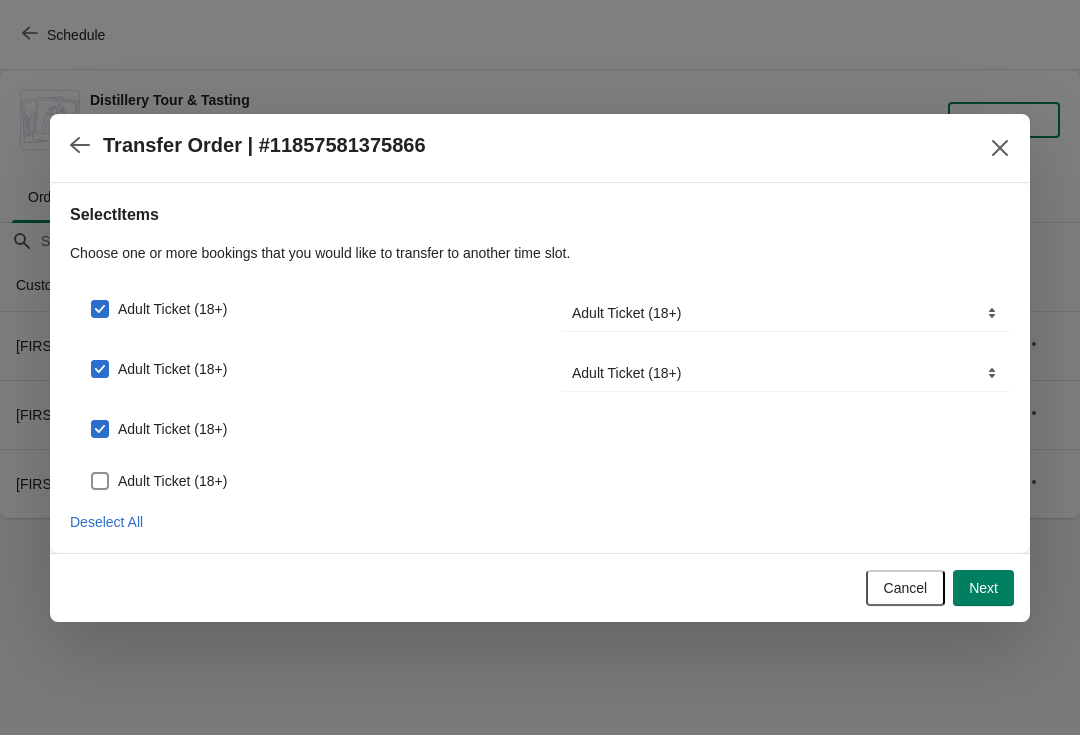 checkbox on "true" 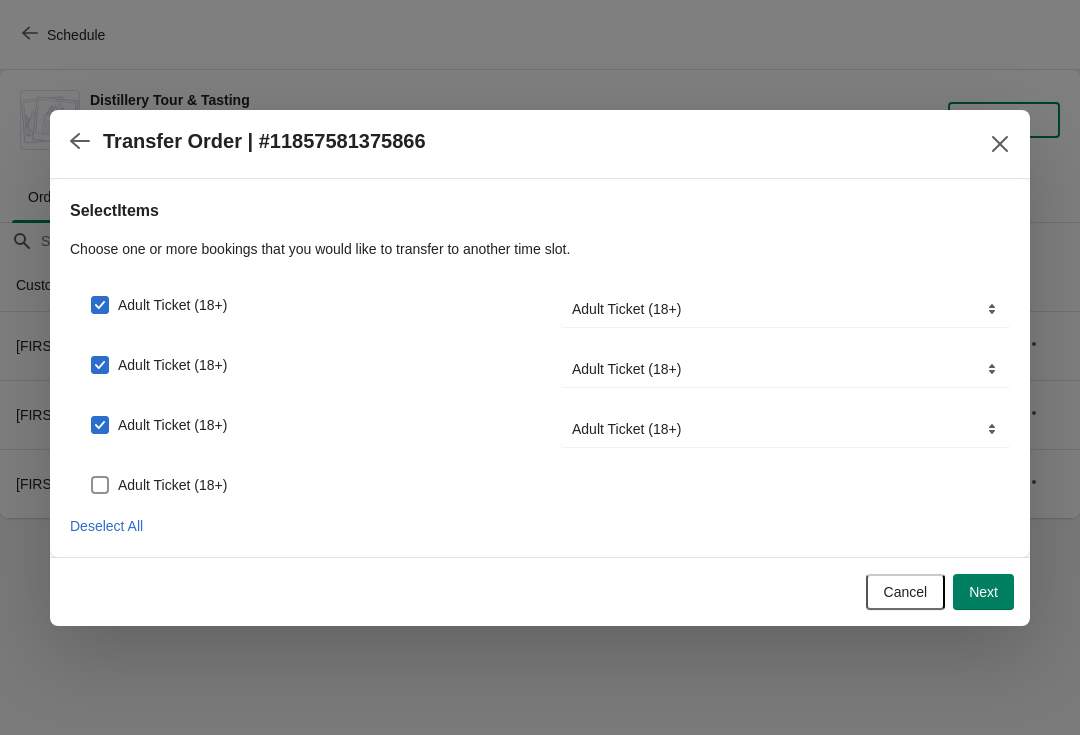 click on "Adult Ticket (18+)" at bounding box center [158, 485] 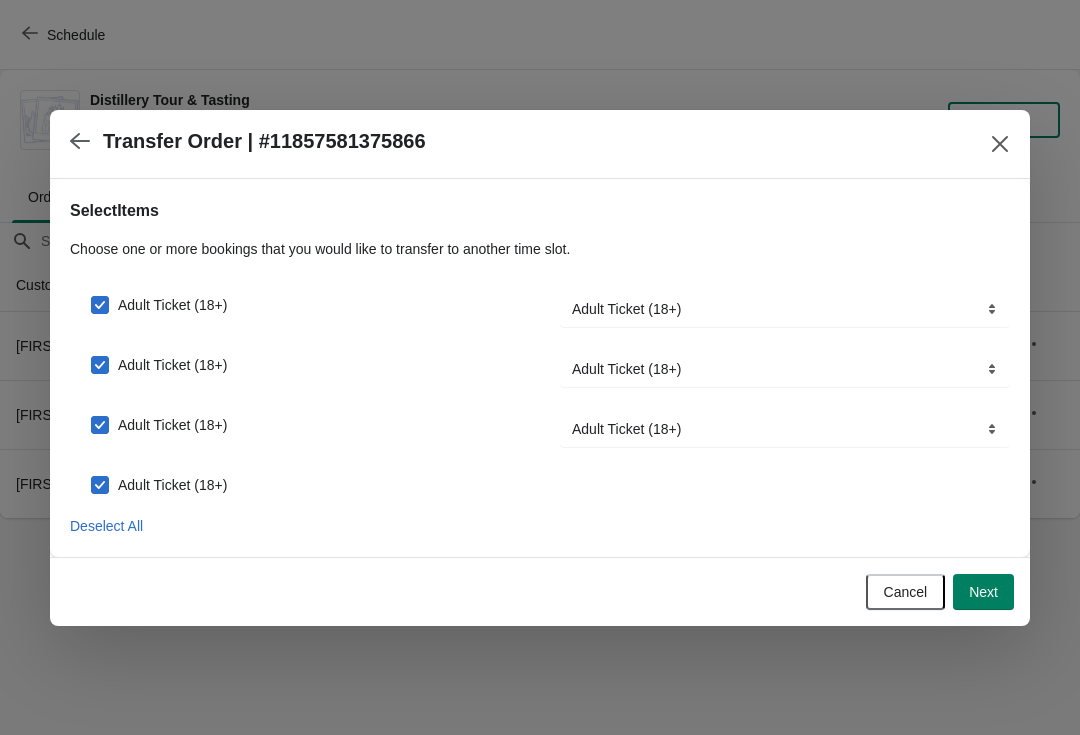 checkbox on "true" 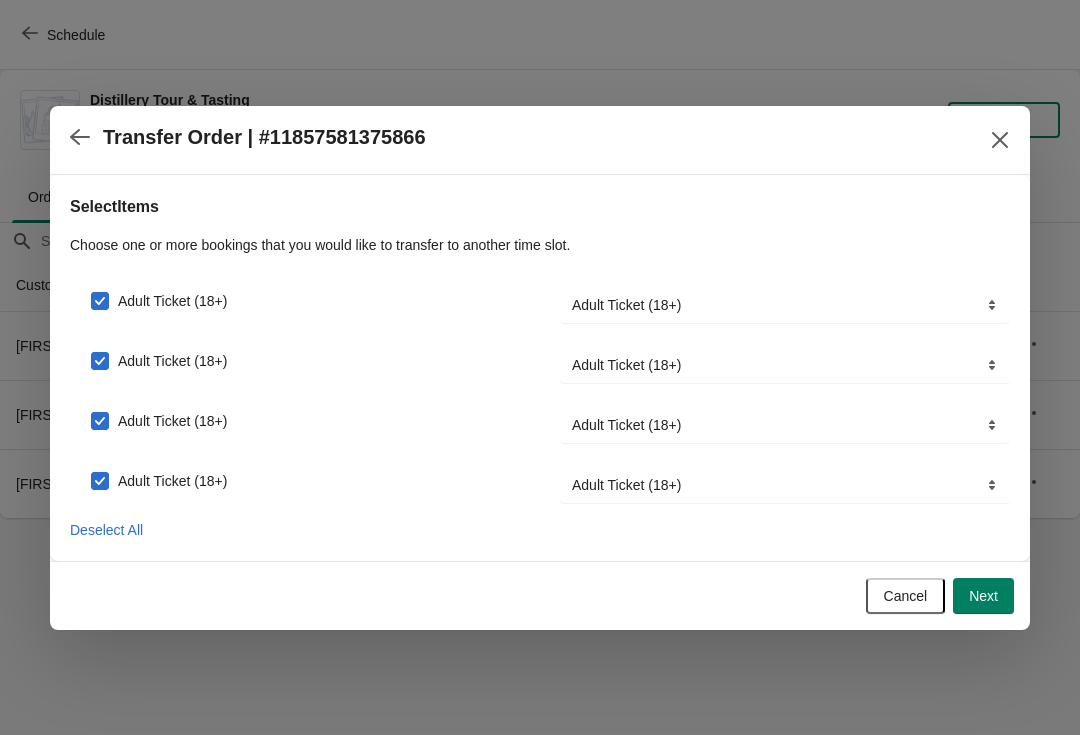 click on "Next" at bounding box center [983, 596] 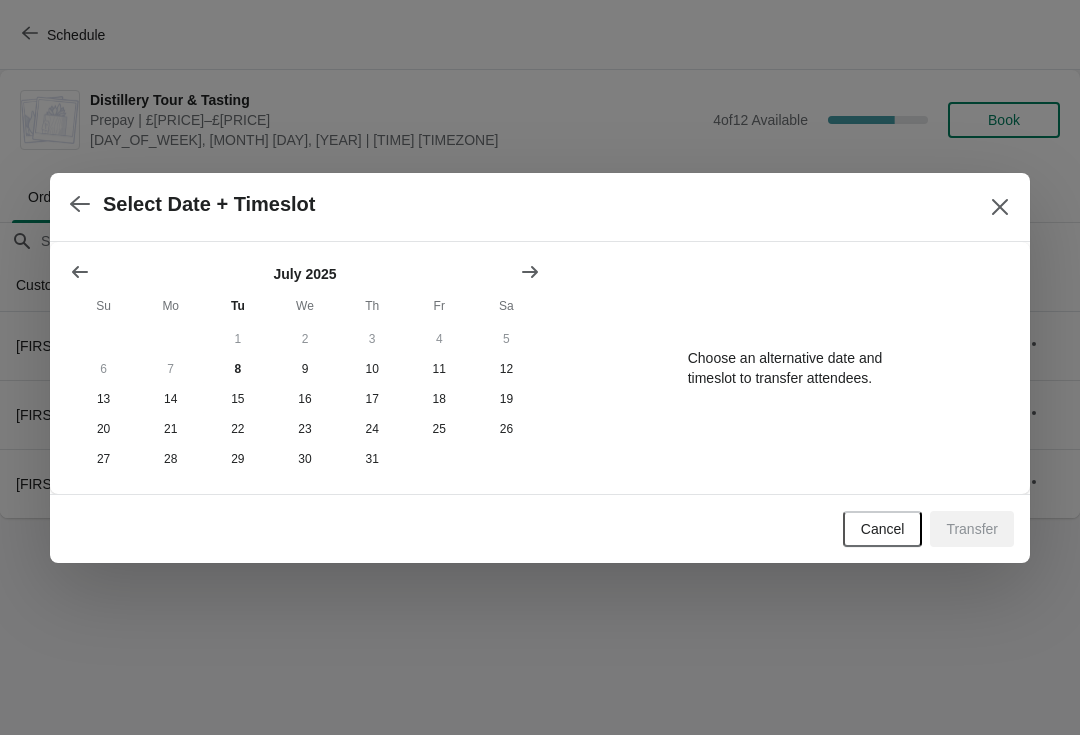 click at bounding box center (530, 272) 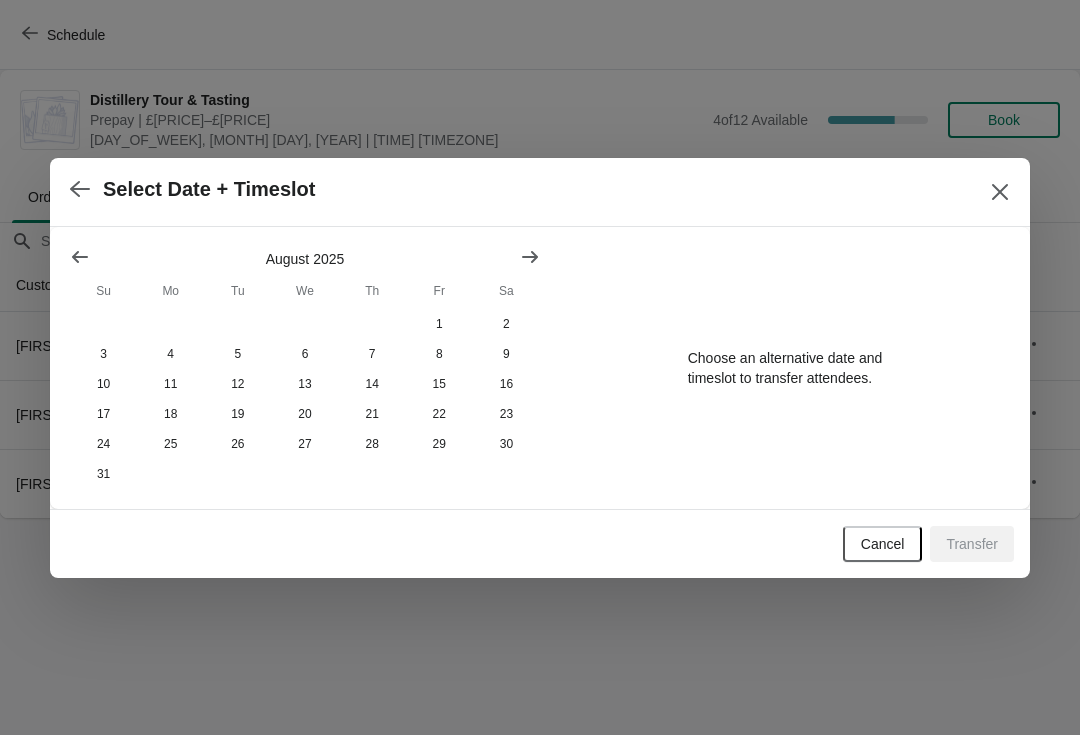 click at bounding box center (530, 257) 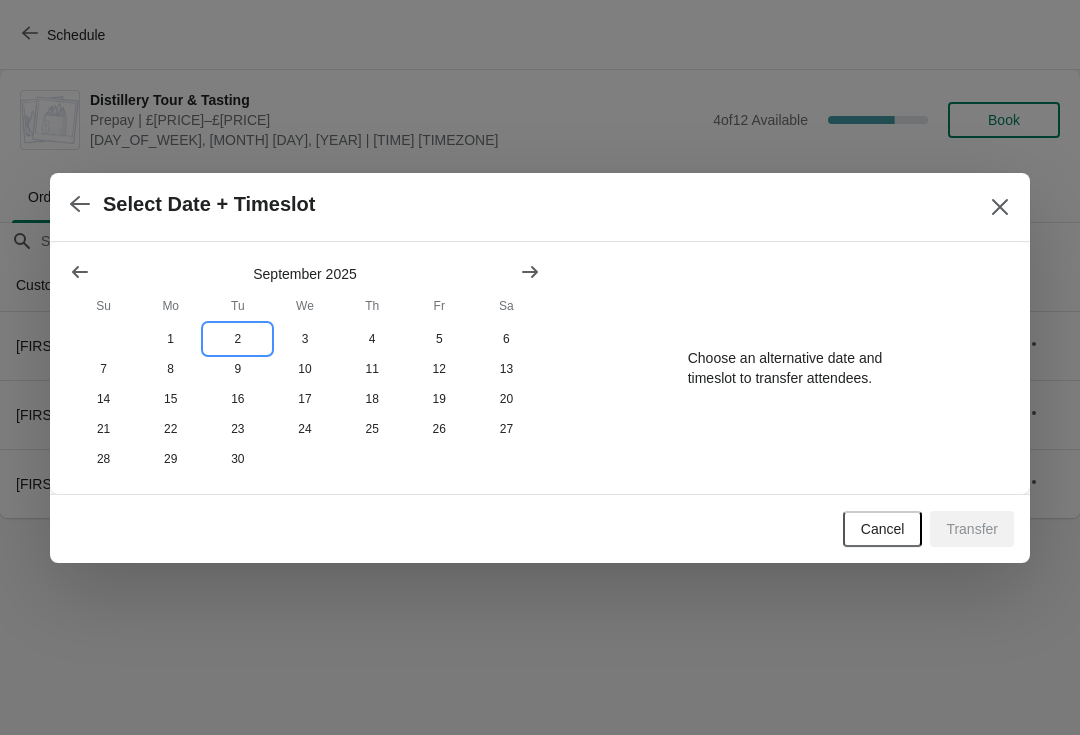 click on "2" at bounding box center [237, 339] 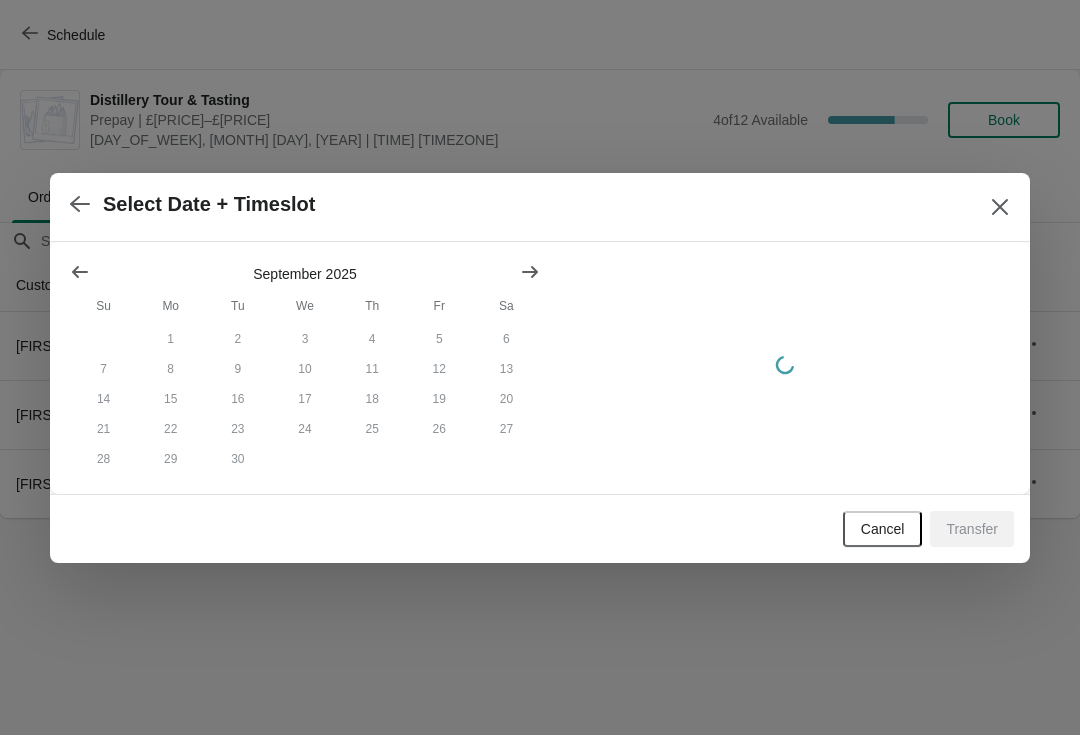 click on "9" at bounding box center (237, 369) 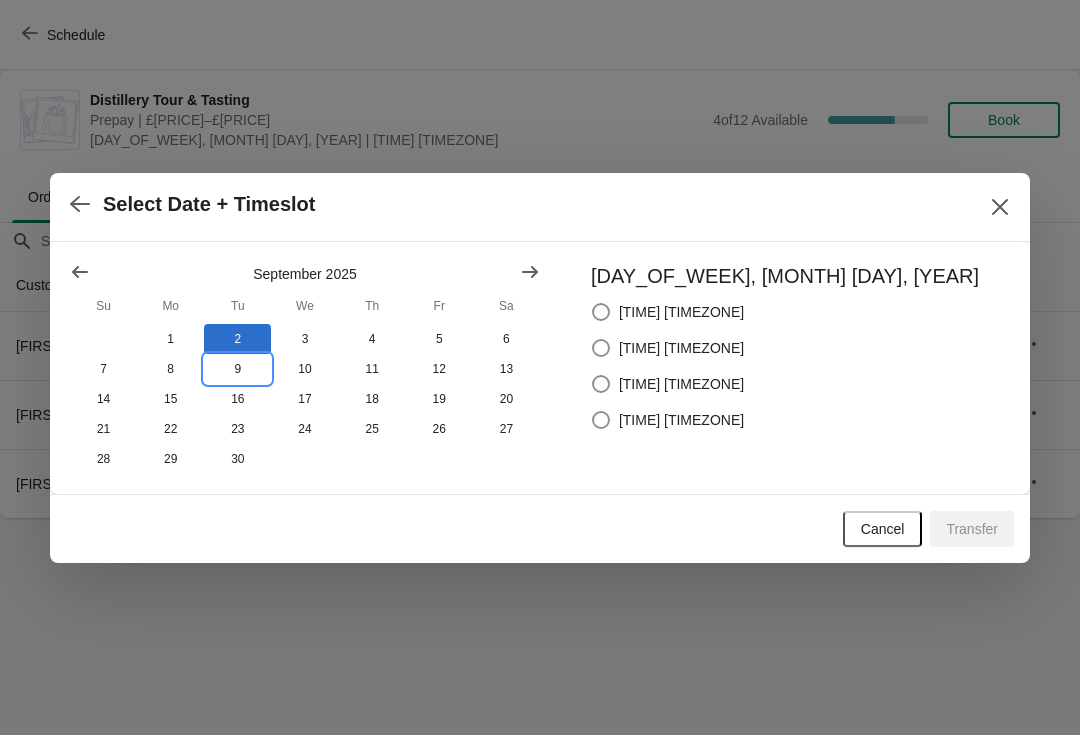 click on "9" at bounding box center [237, 369] 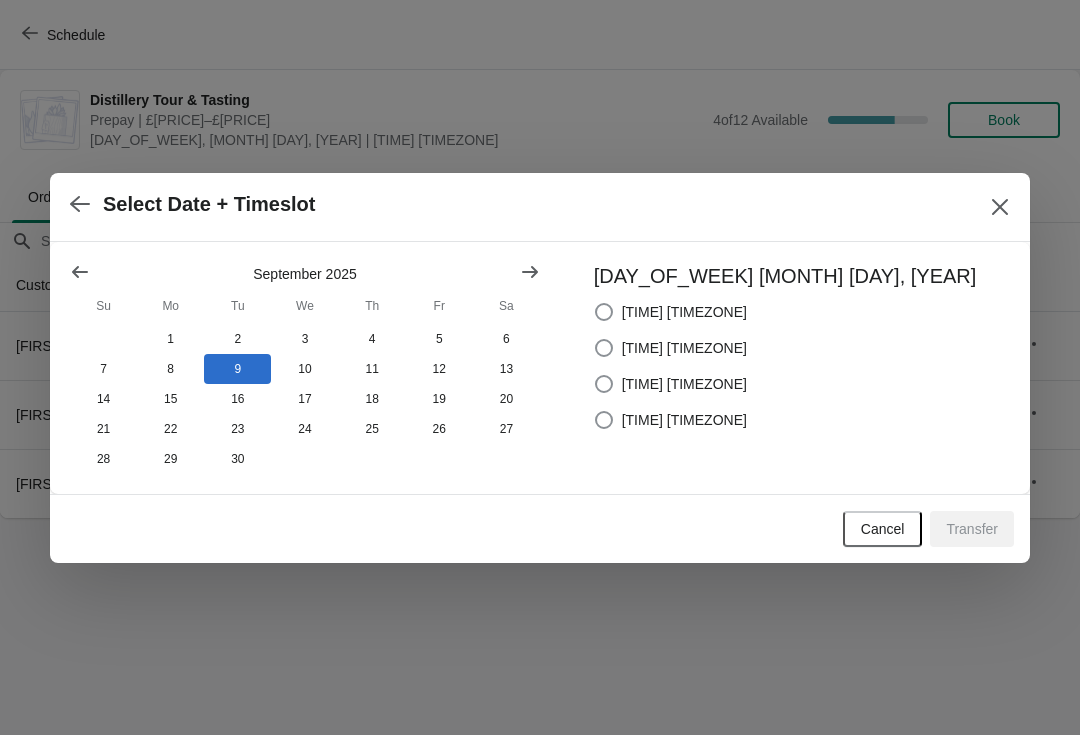 click at bounding box center (604, 348) 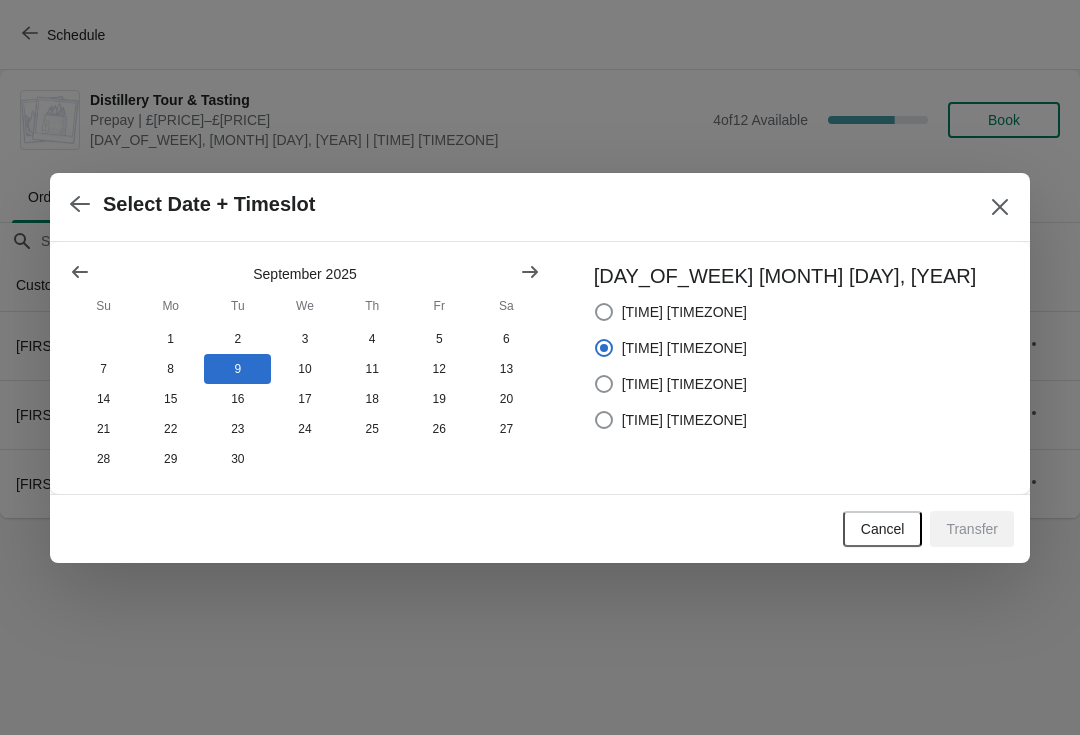 radio on "true" 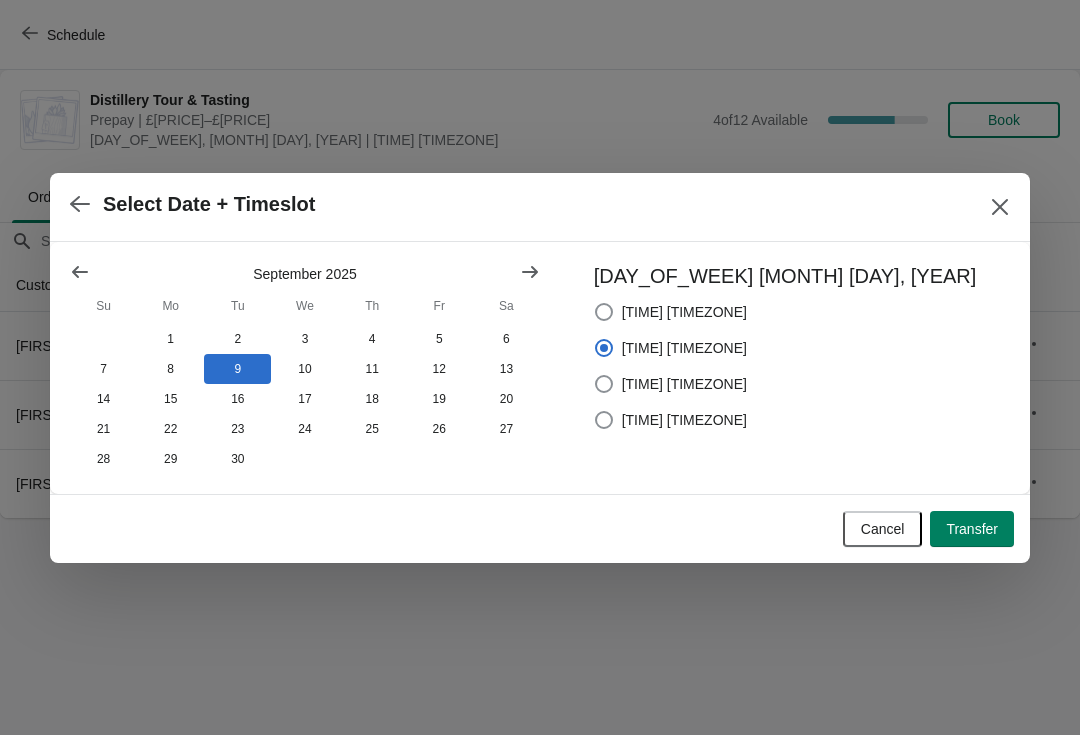 click on "Transfer" at bounding box center (972, 529) 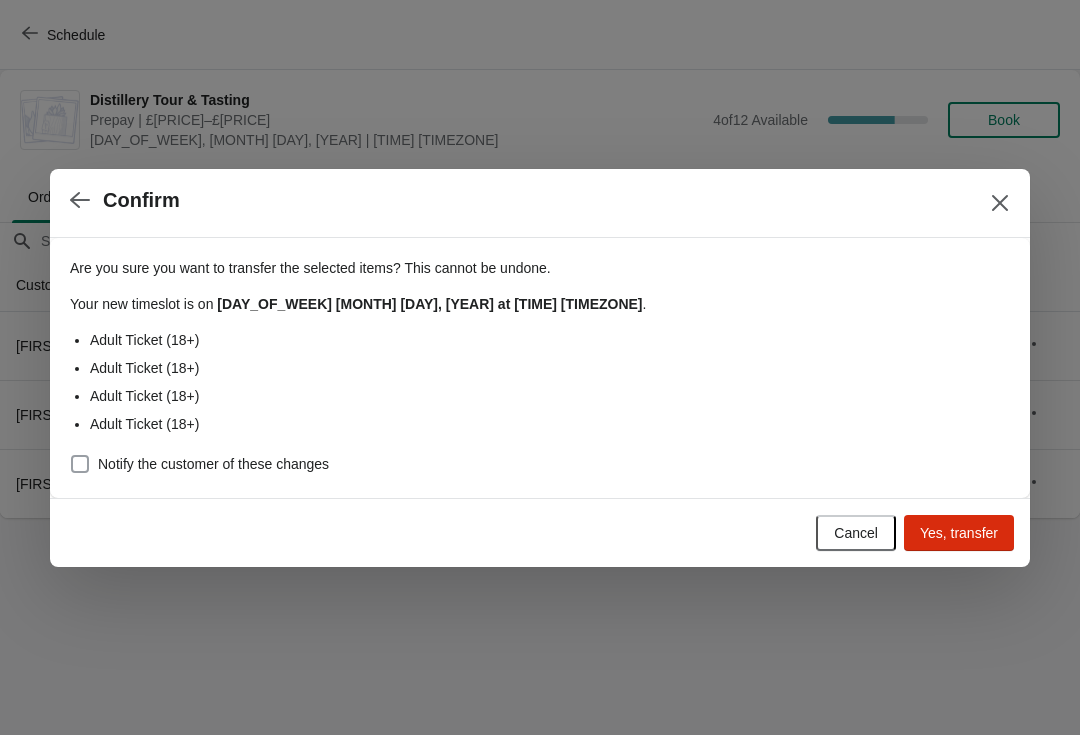 click at bounding box center (80, 464) 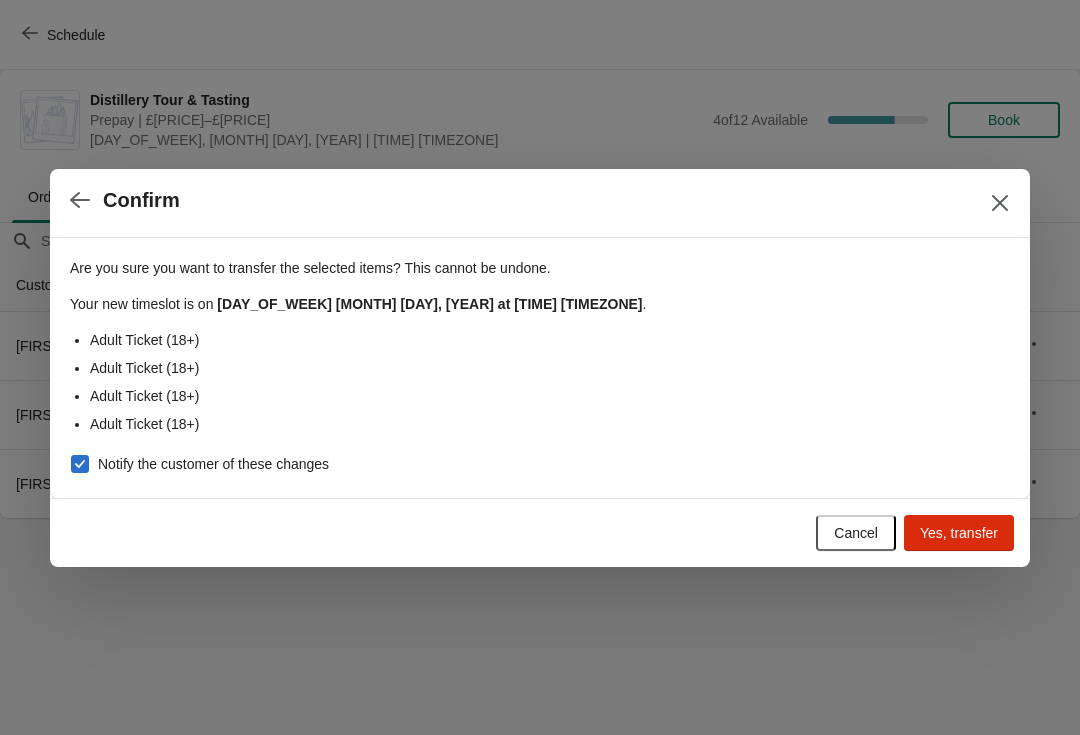 checkbox on "true" 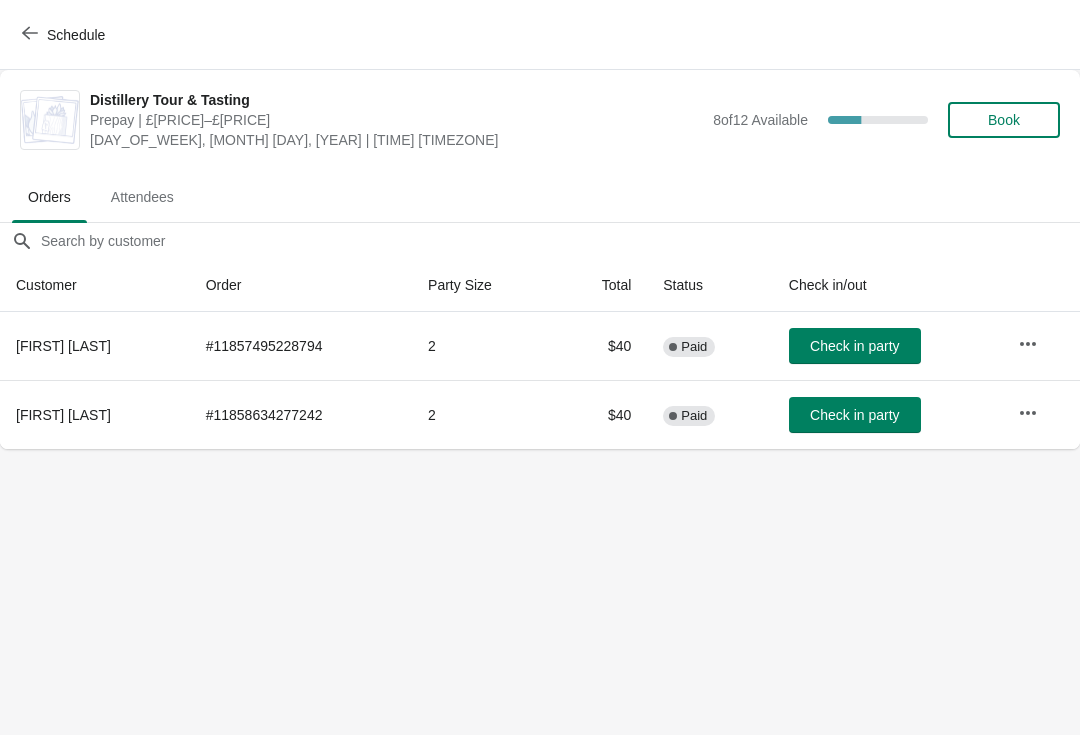 click at bounding box center [30, 33] 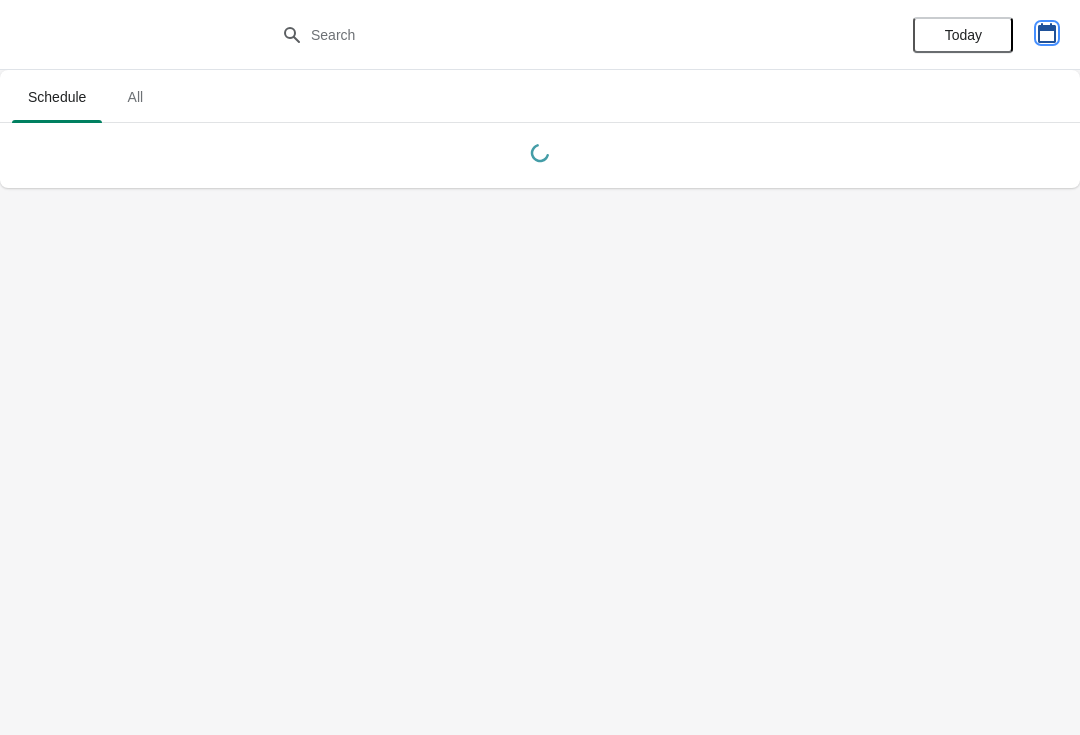 click at bounding box center [1047, 33] 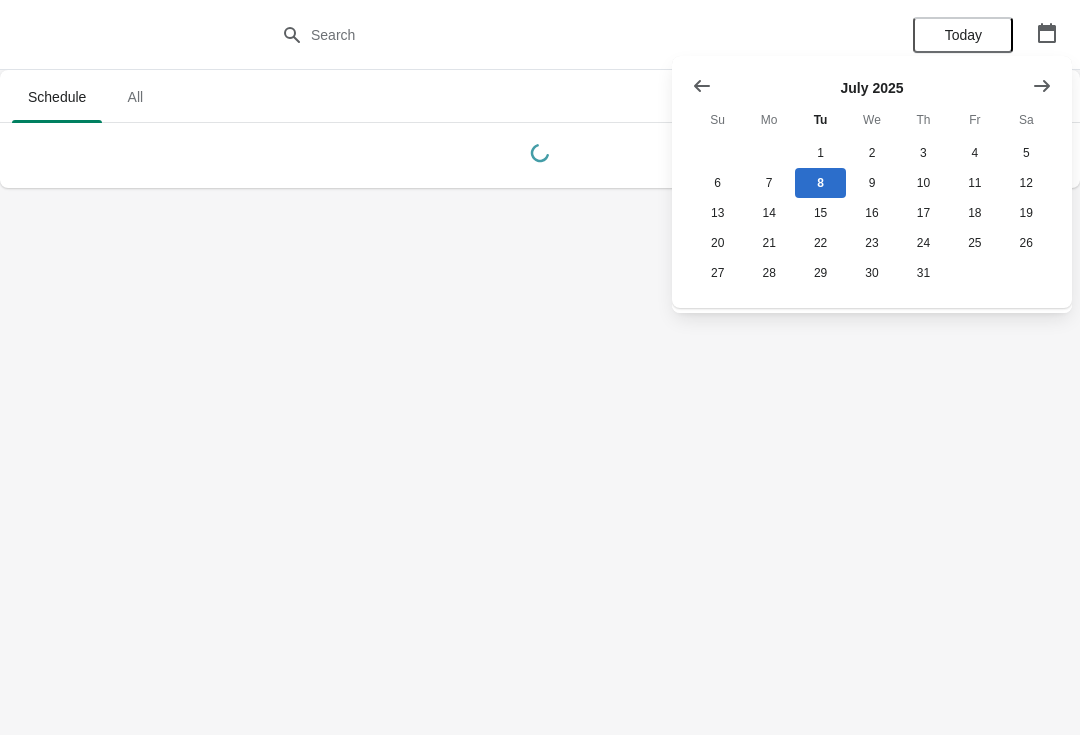 click at bounding box center (1042, 86) 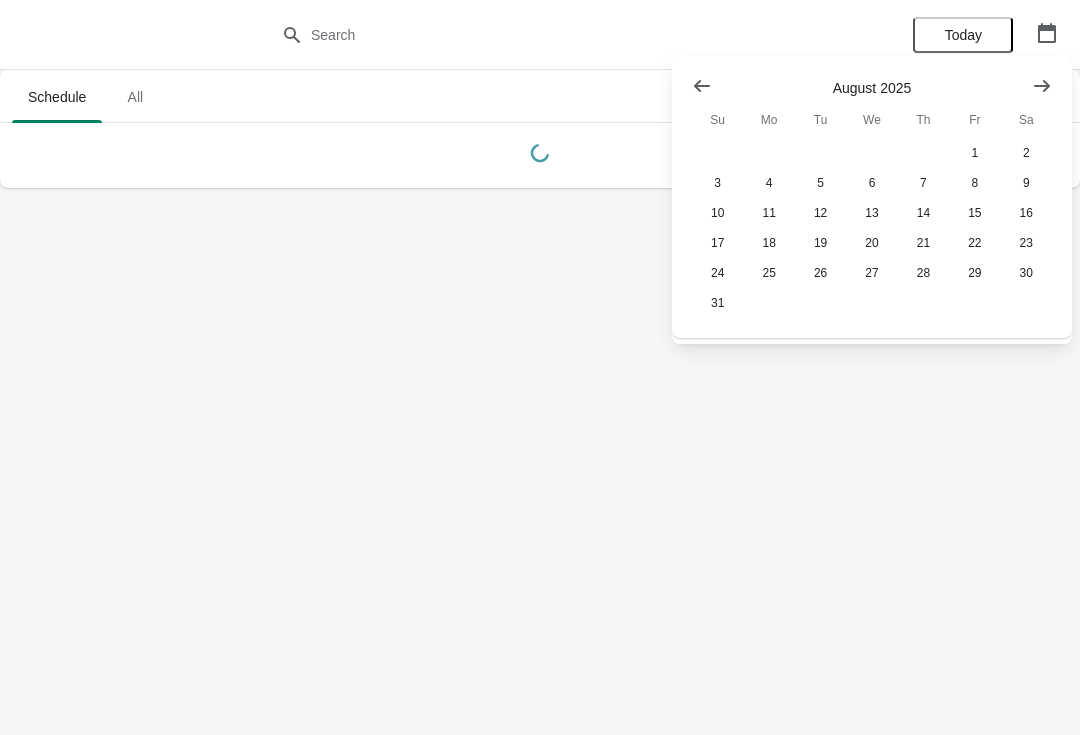 click at bounding box center (1042, 86) 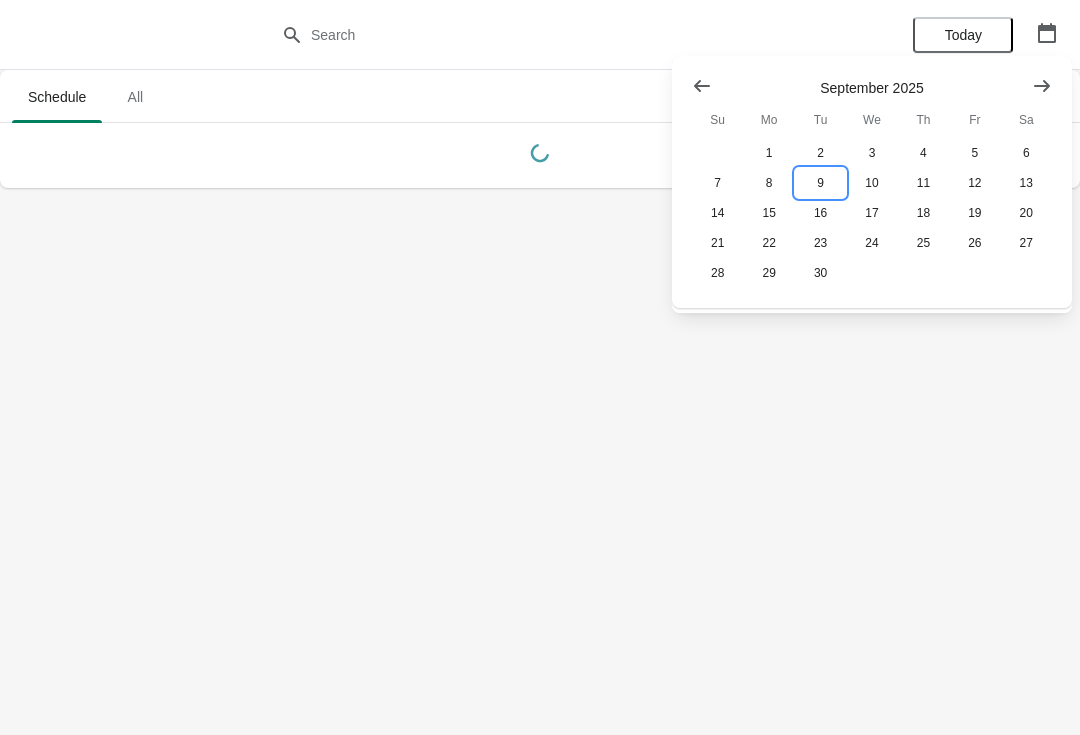 click on "9" at bounding box center (820, 183) 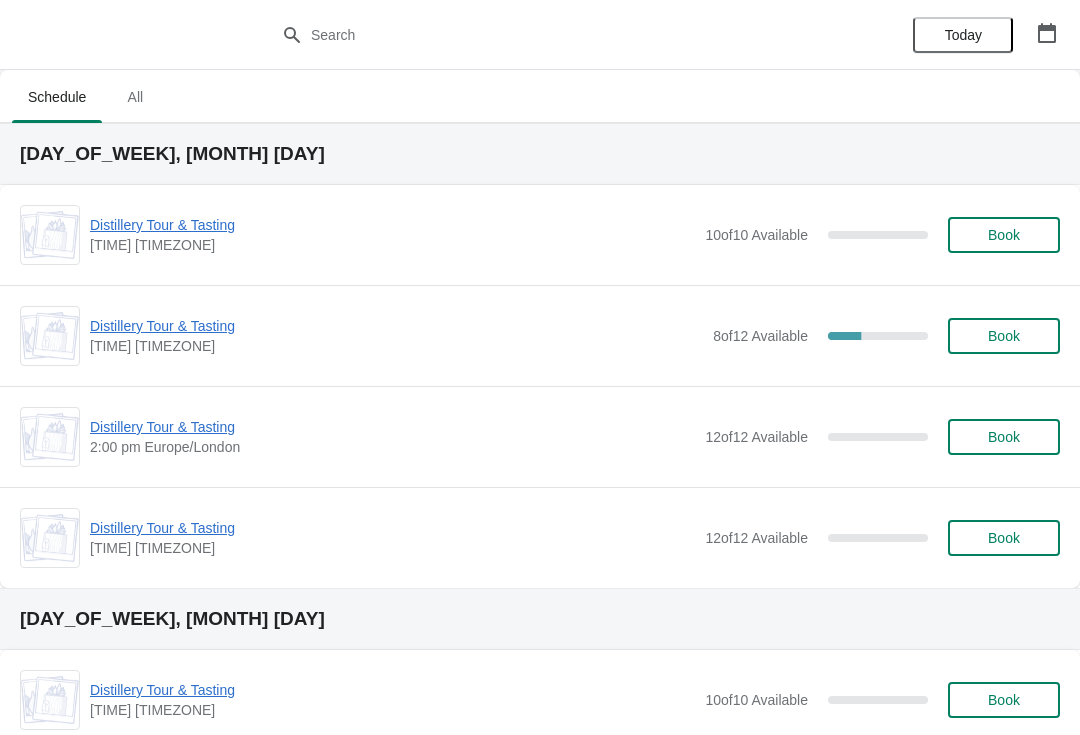 click on "Distillery Tour & Tasting" at bounding box center [392, 225] 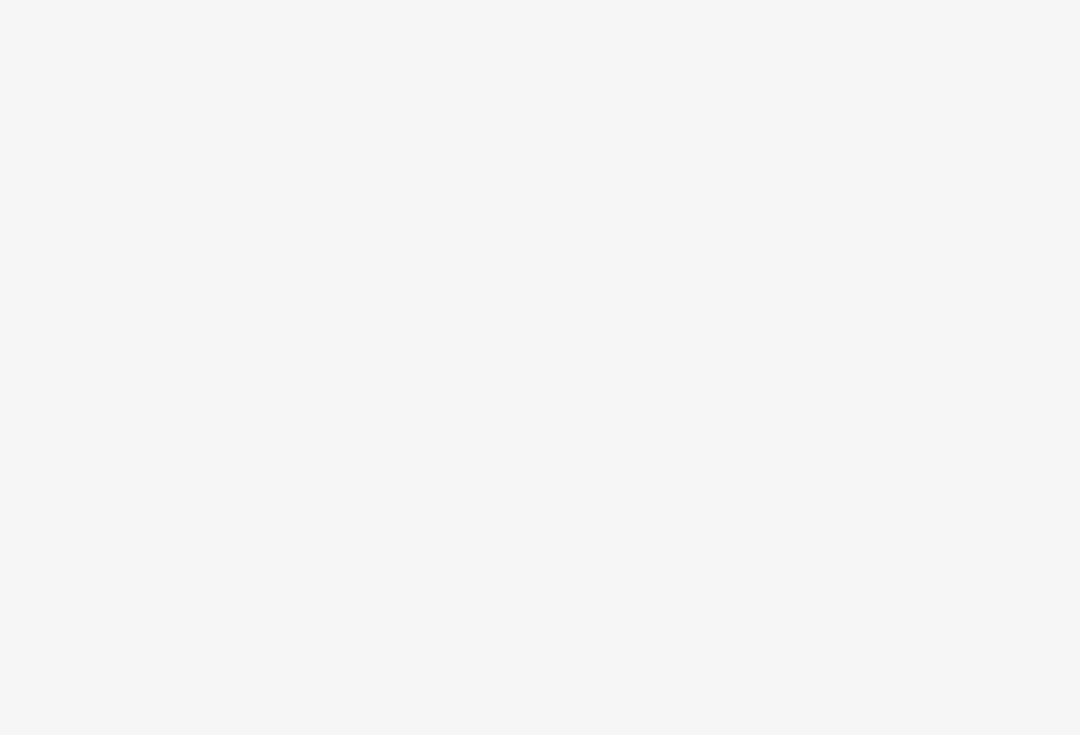 scroll, scrollTop: 0, scrollLeft: 0, axis: both 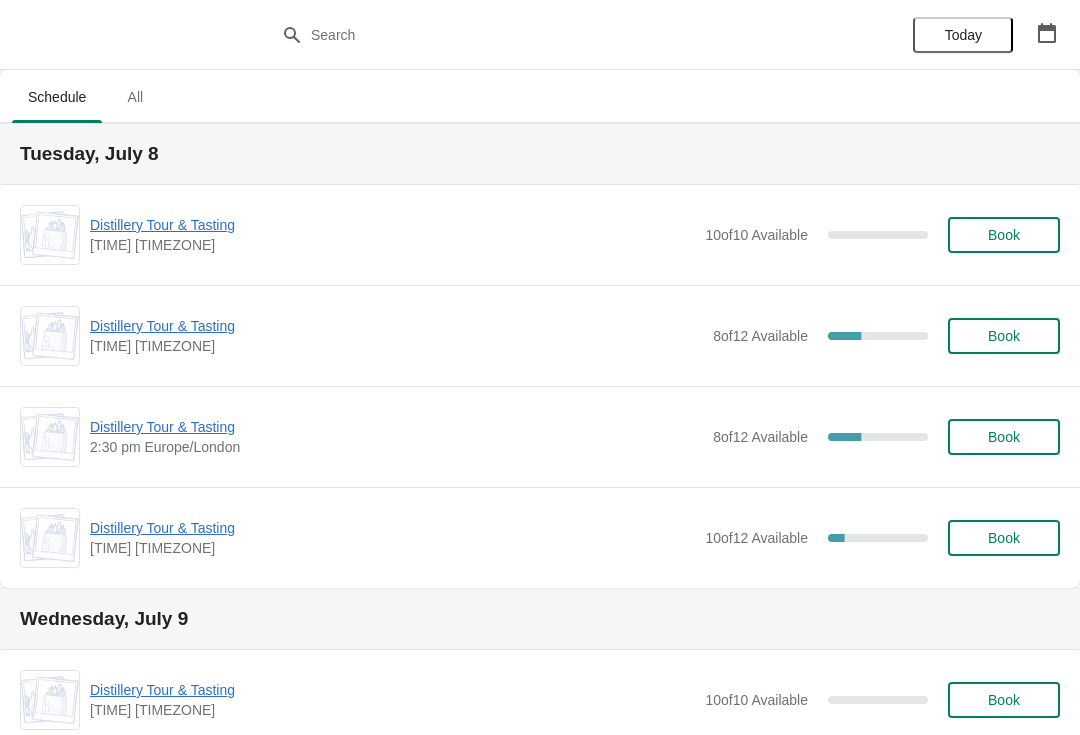 click at bounding box center (1047, 33) 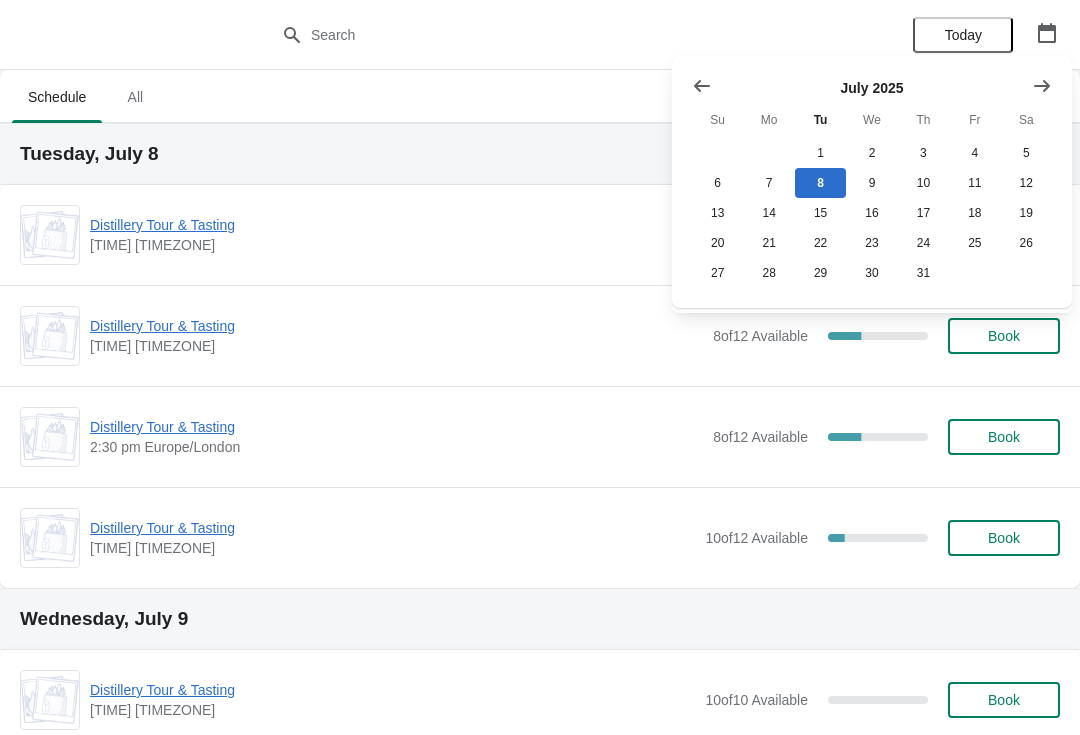 click at bounding box center [1042, 86] 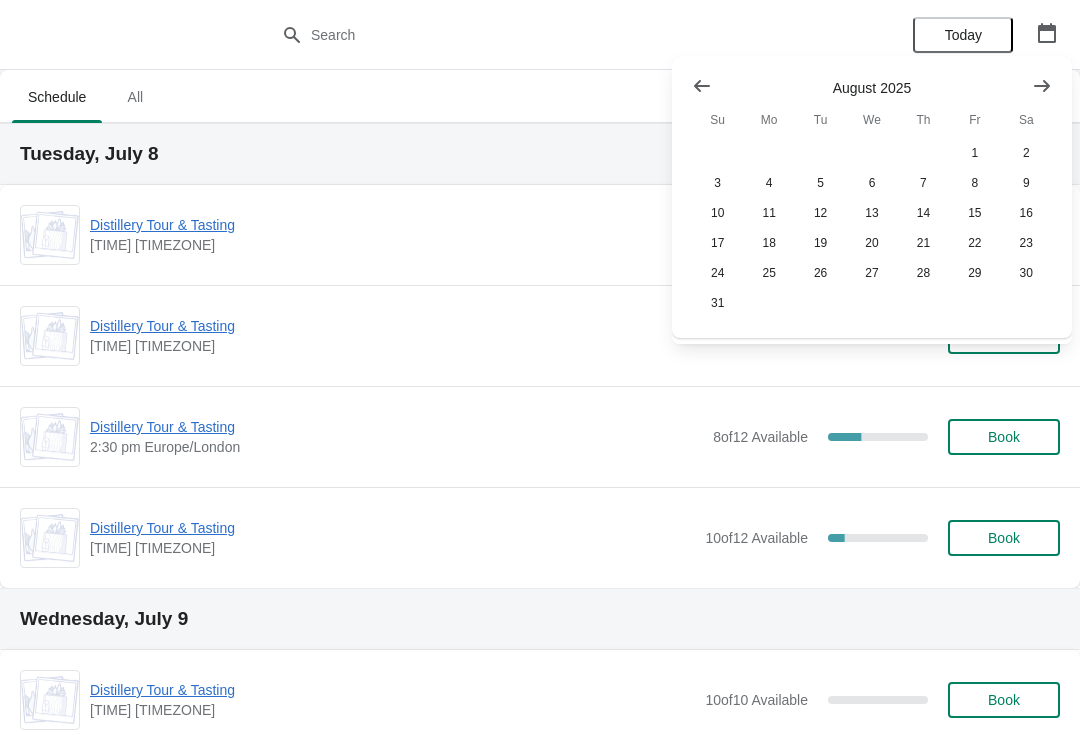 click at bounding box center (1042, 86) 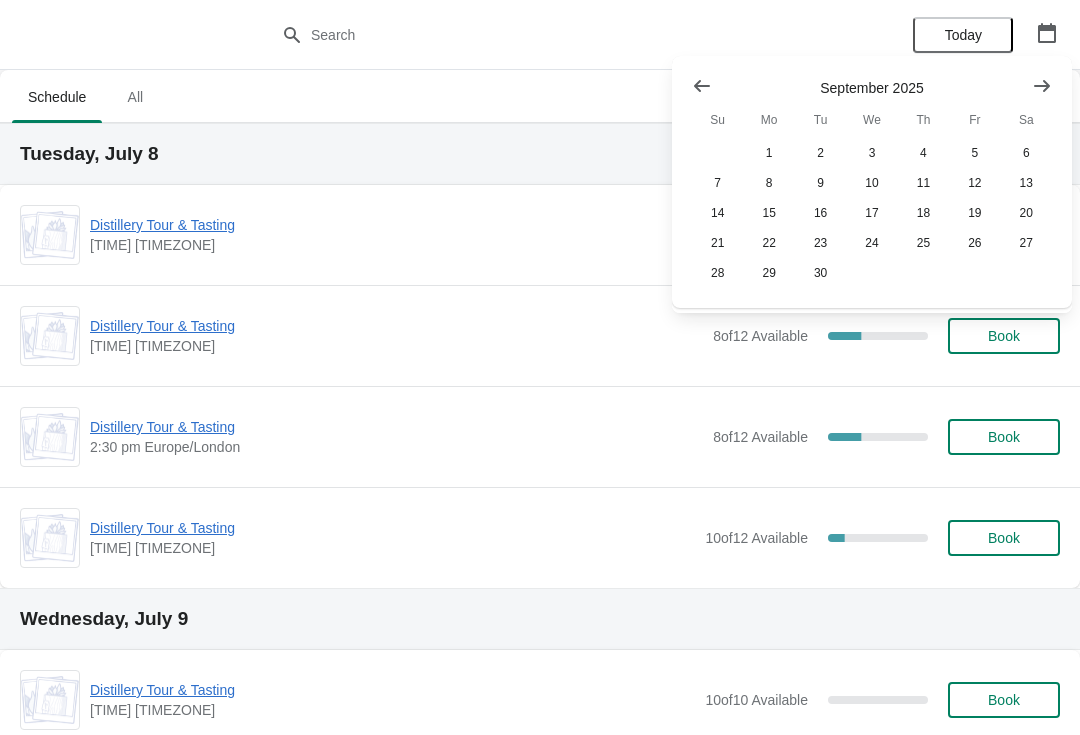 click at bounding box center (1042, 86) 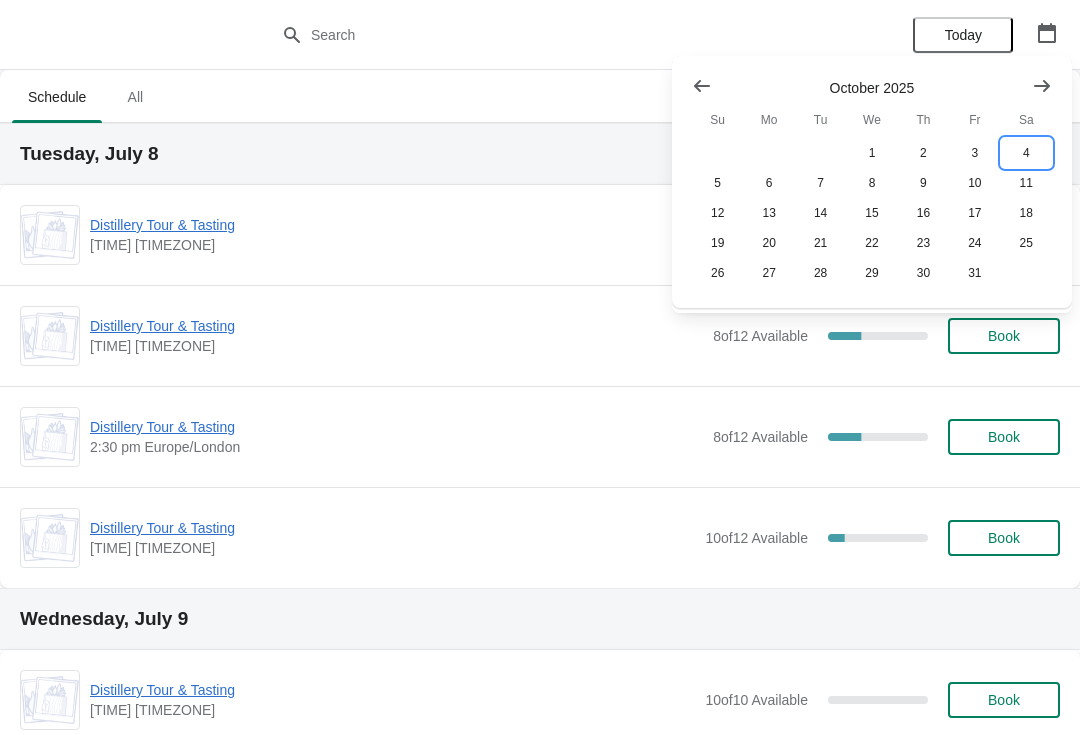 click on "4" at bounding box center (1026, 153) 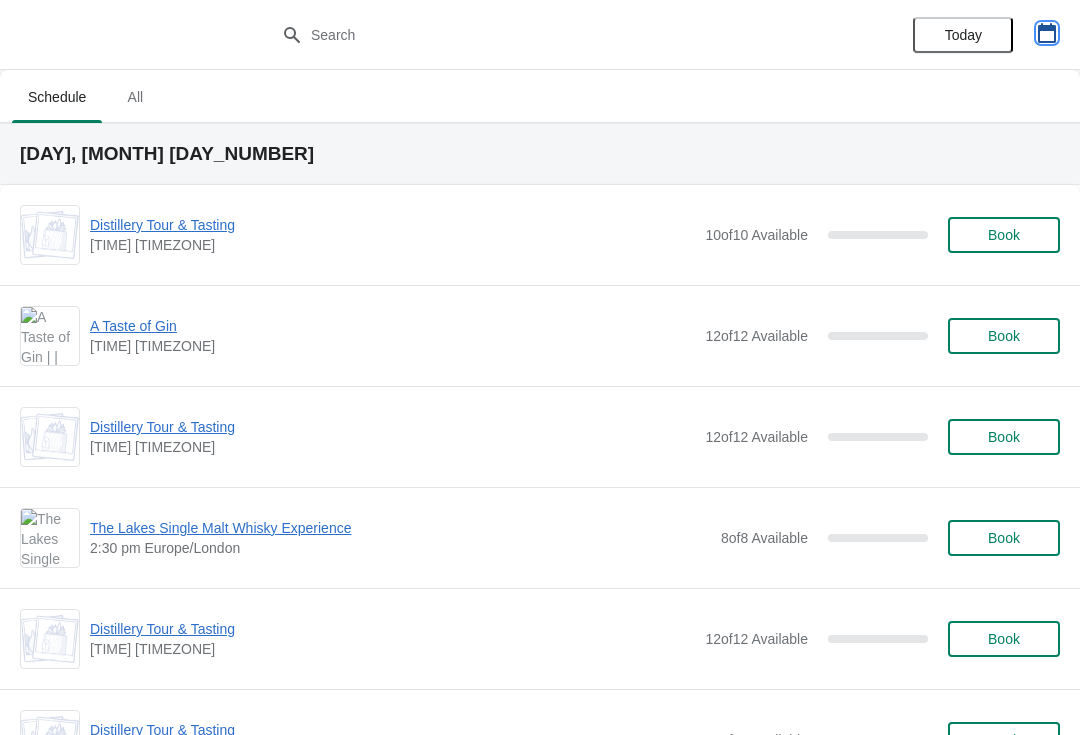 click at bounding box center [1047, 33] 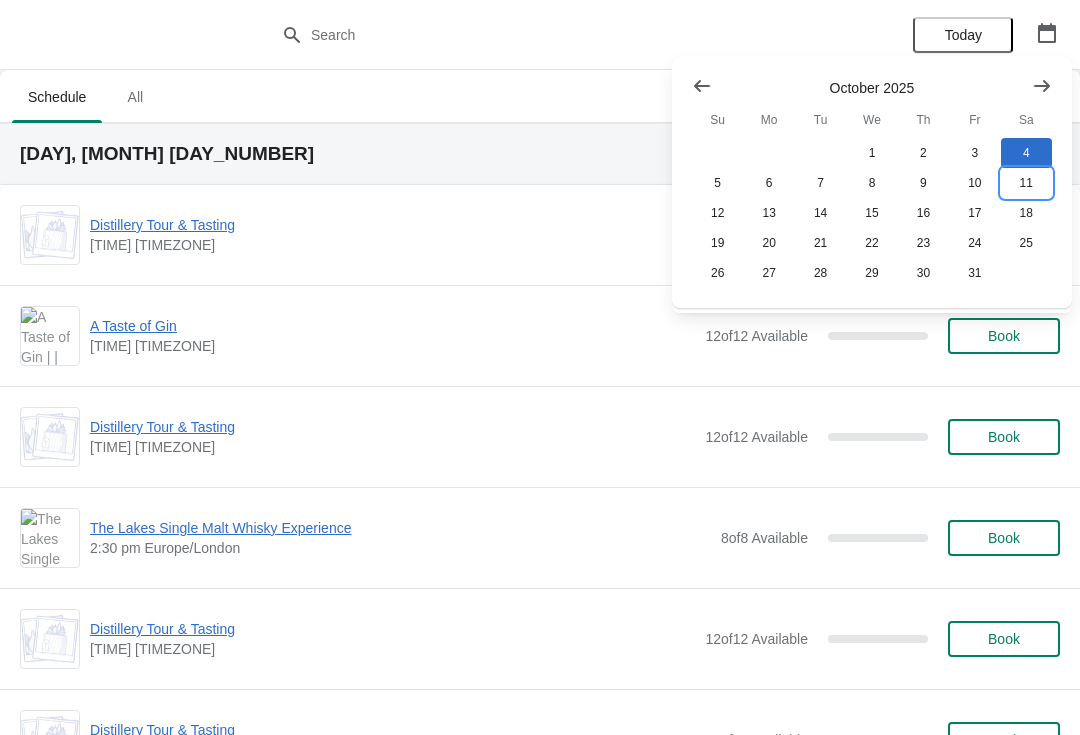 click on "11" at bounding box center (1026, 183) 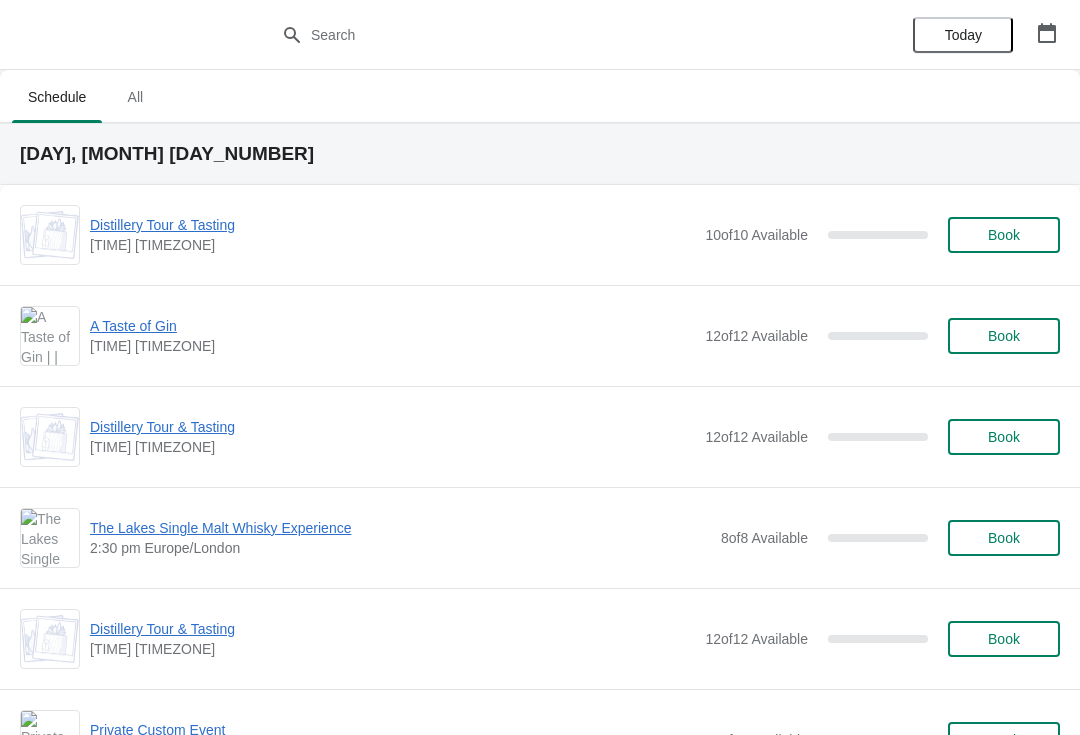 click at bounding box center (1047, 33) 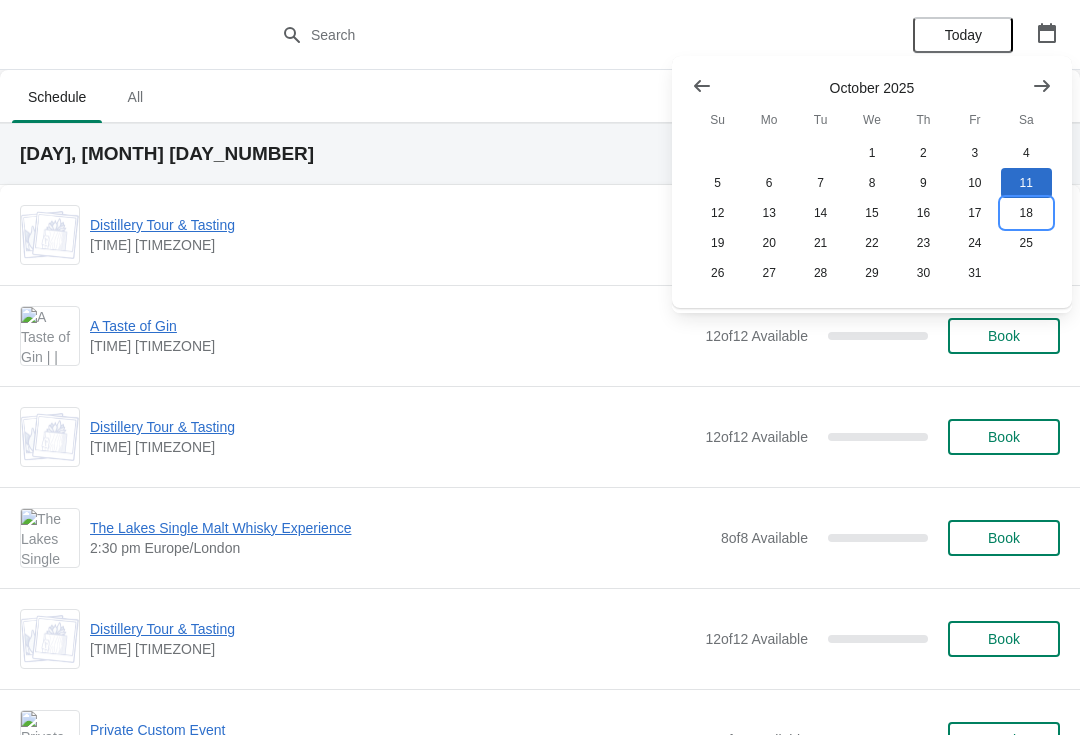 click on "18" at bounding box center [1026, 213] 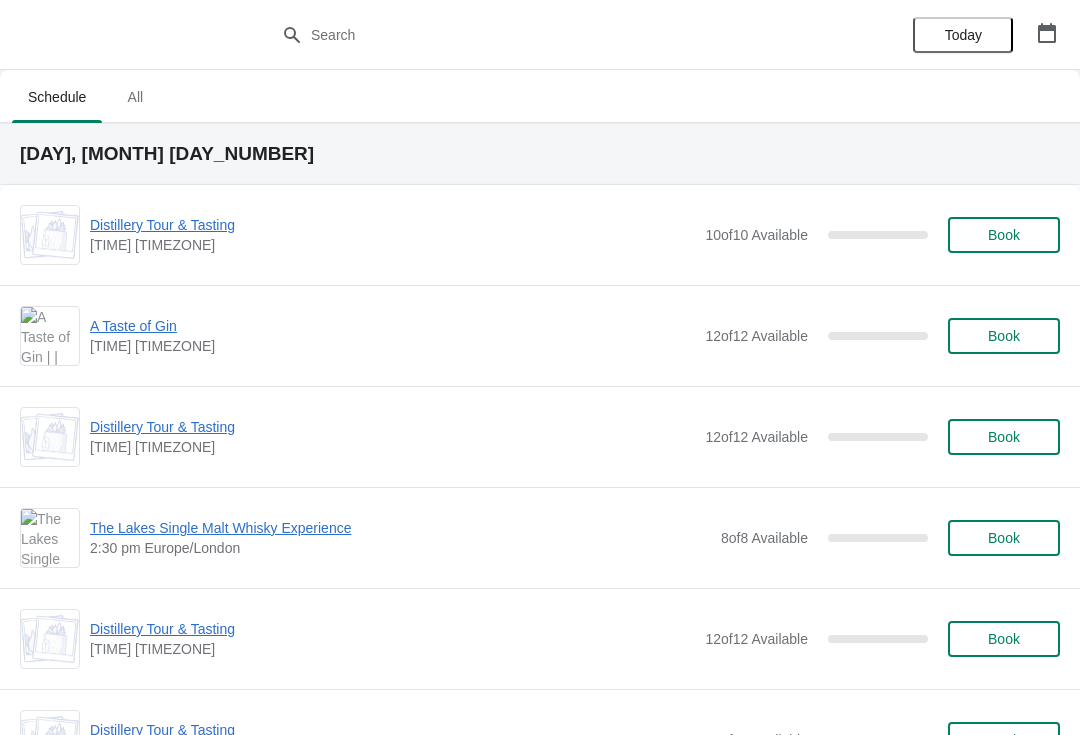 click at bounding box center (1047, 33) 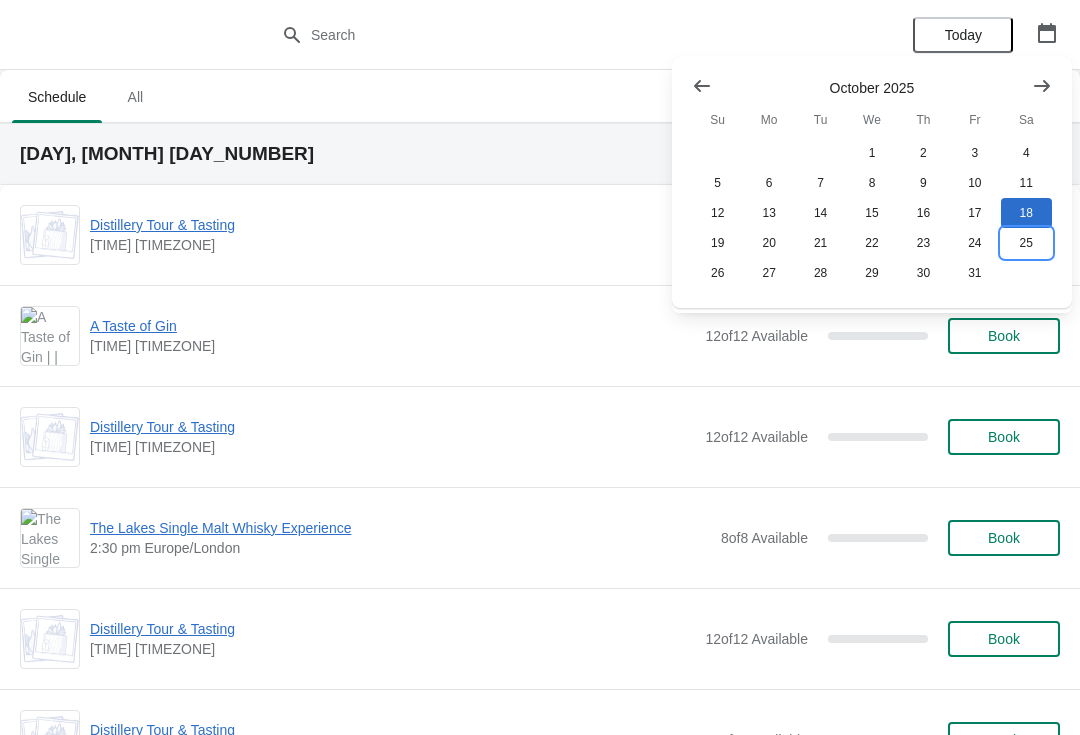 click on "25" at bounding box center (1026, 243) 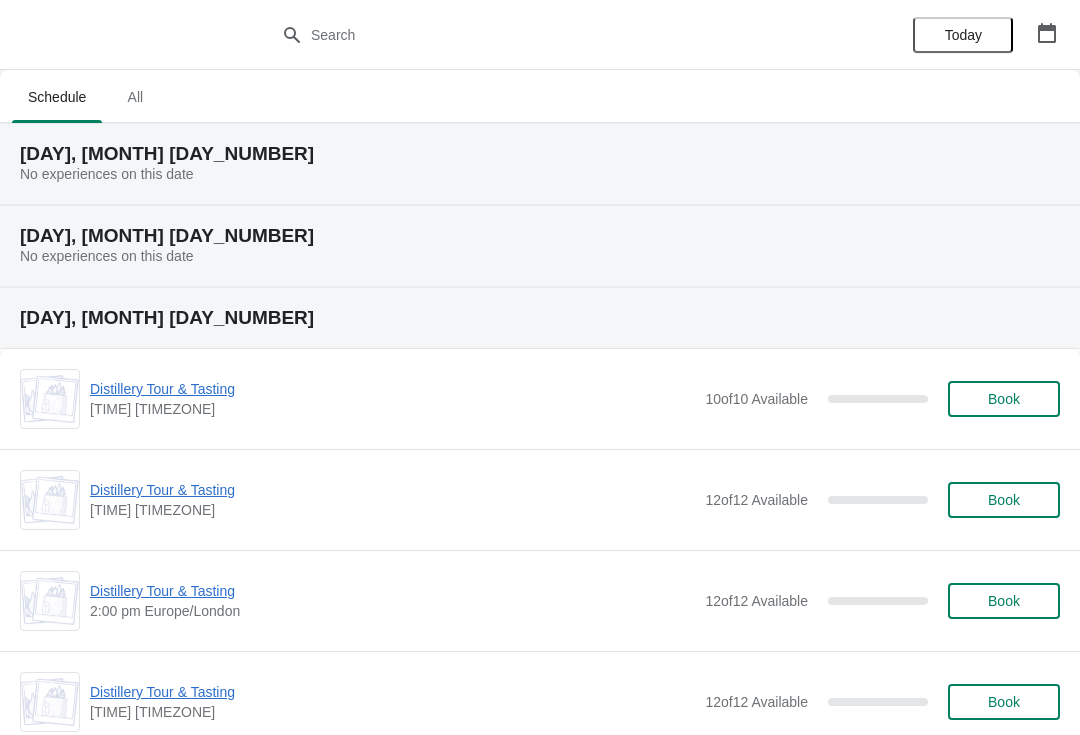 scroll, scrollTop: 0, scrollLeft: 0, axis: both 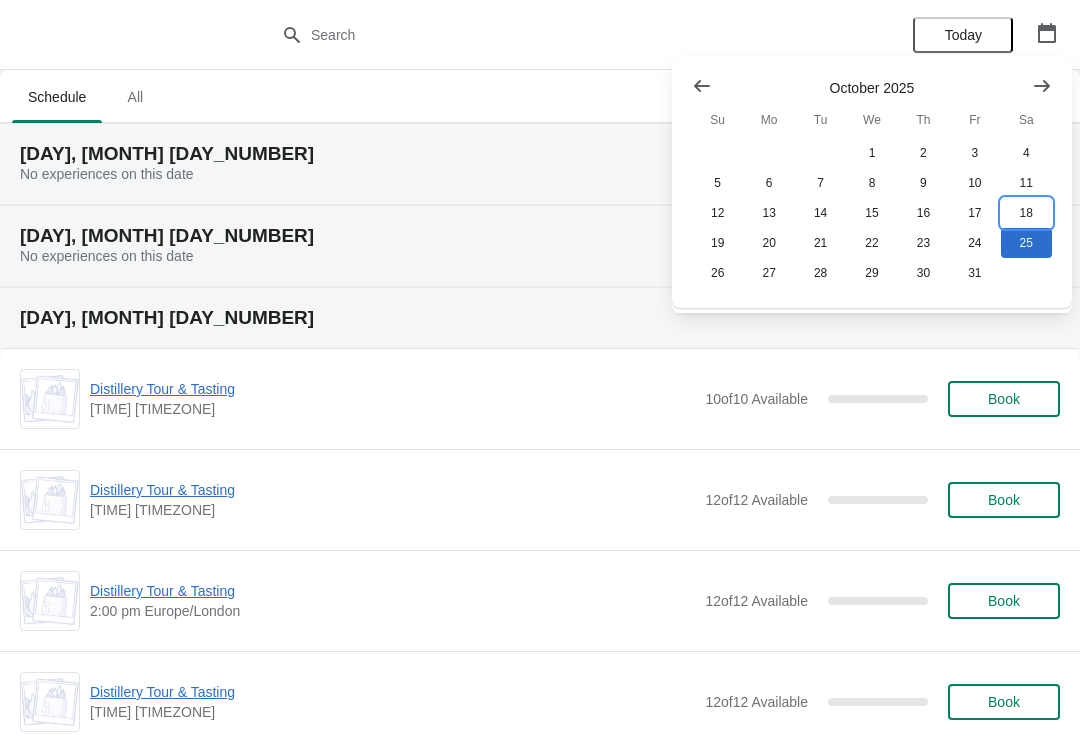 click on "18" at bounding box center (1026, 213) 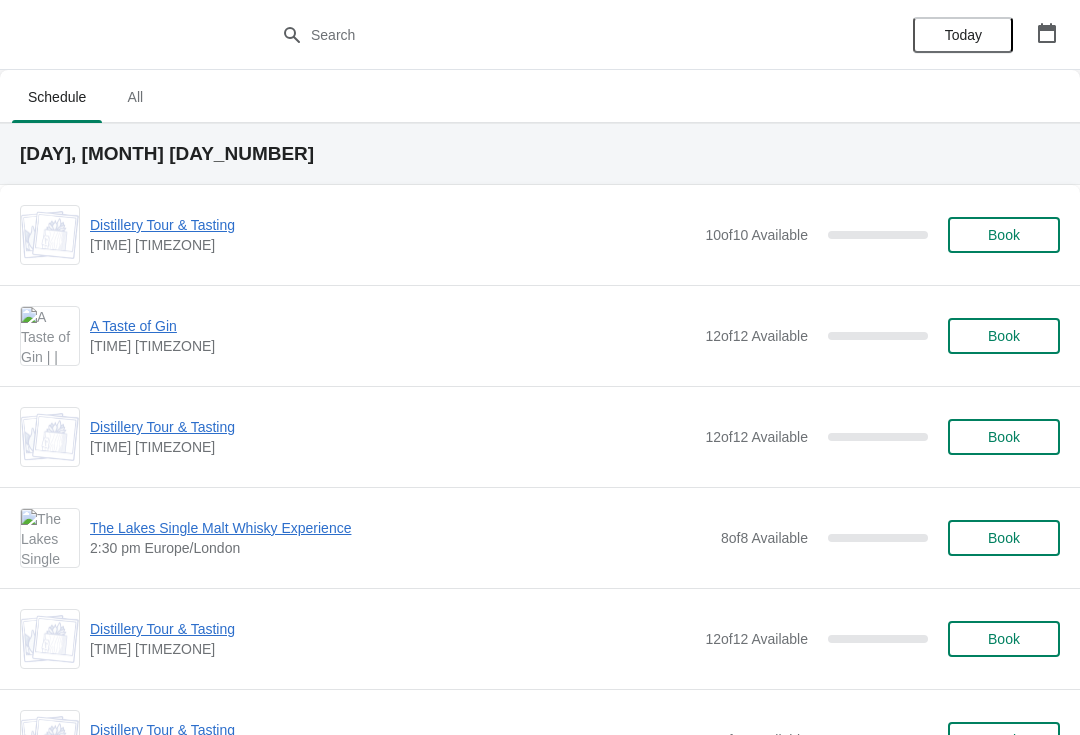 click at bounding box center (1047, 33) 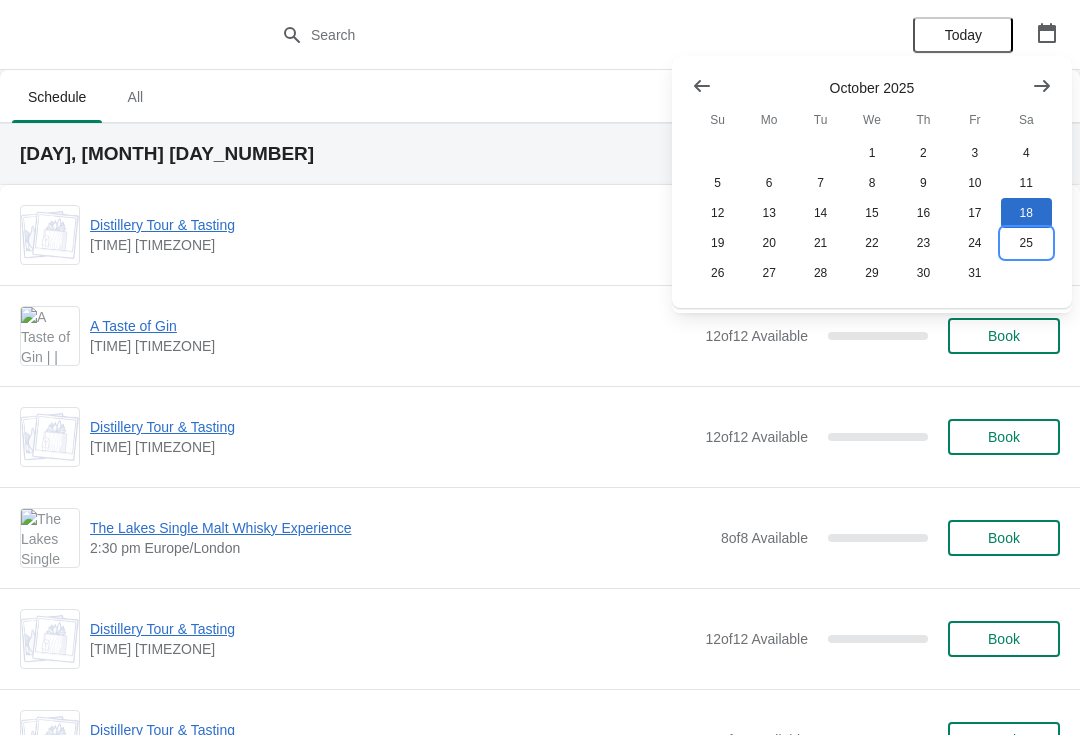 click on "25" at bounding box center (1026, 243) 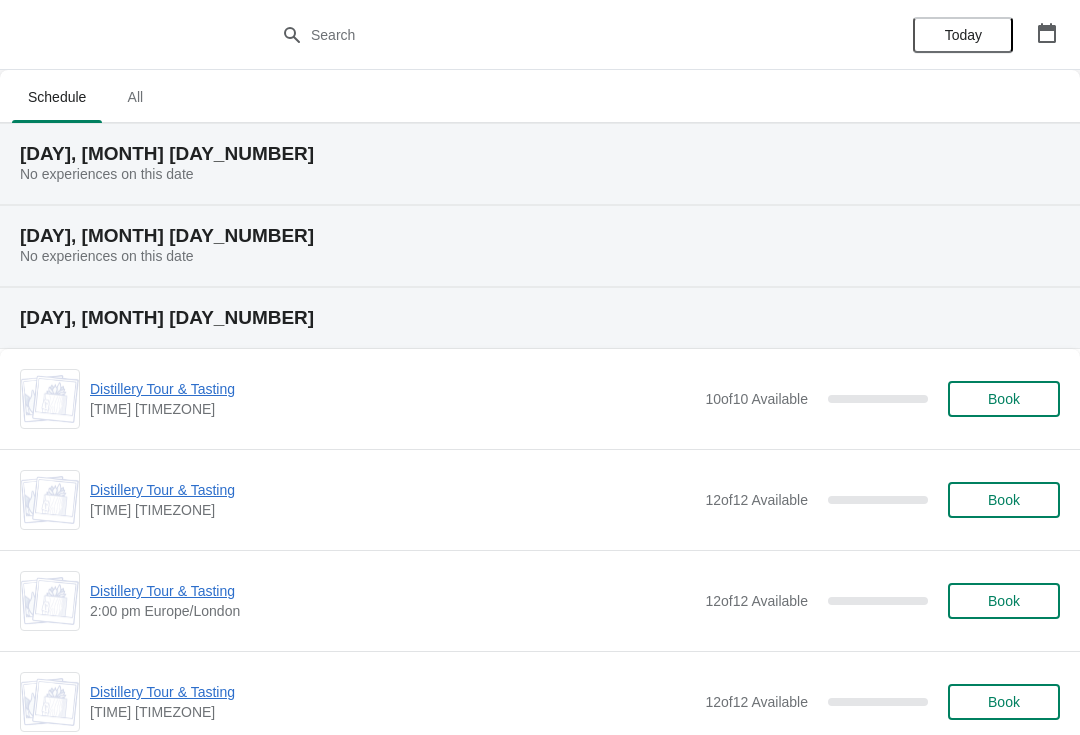scroll, scrollTop: 0, scrollLeft: 0, axis: both 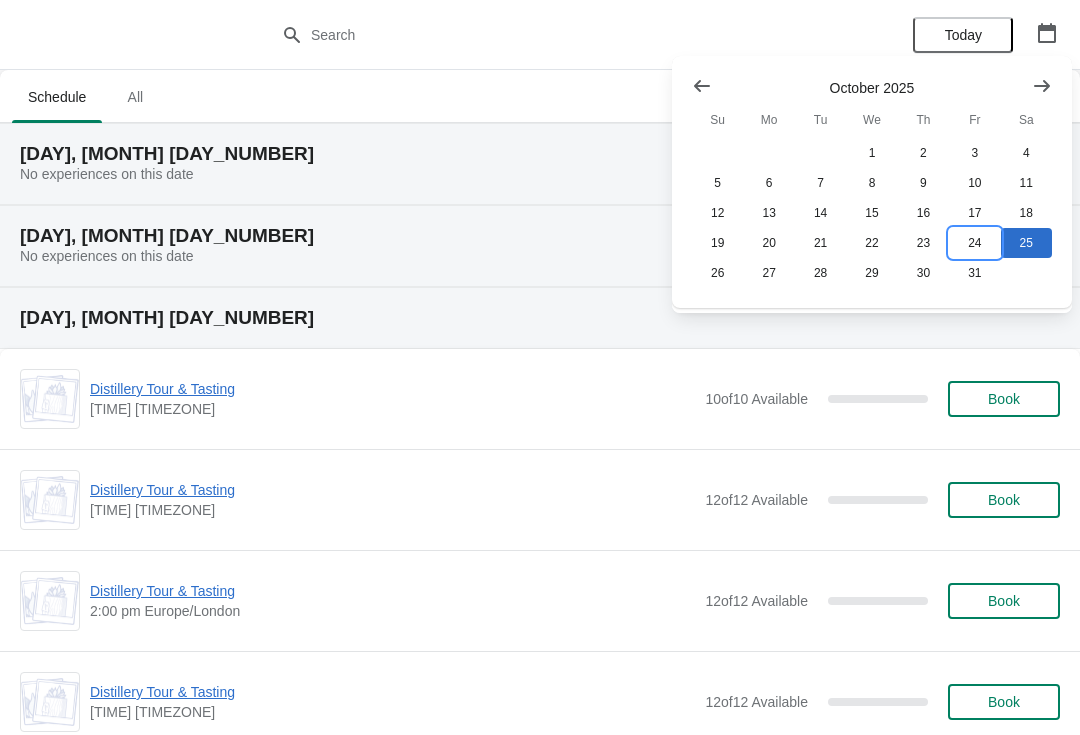 click on "24" at bounding box center [974, 243] 